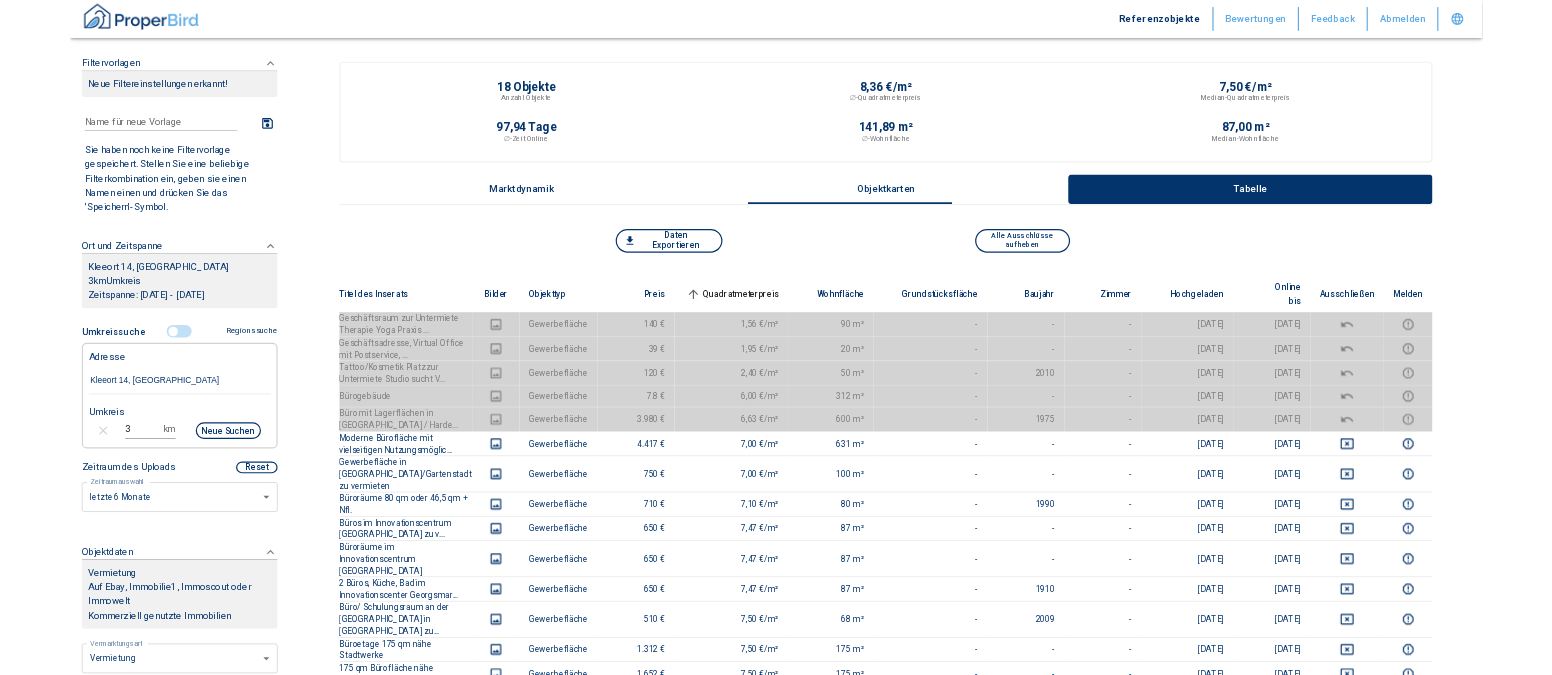 scroll, scrollTop: 0, scrollLeft: 0, axis: both 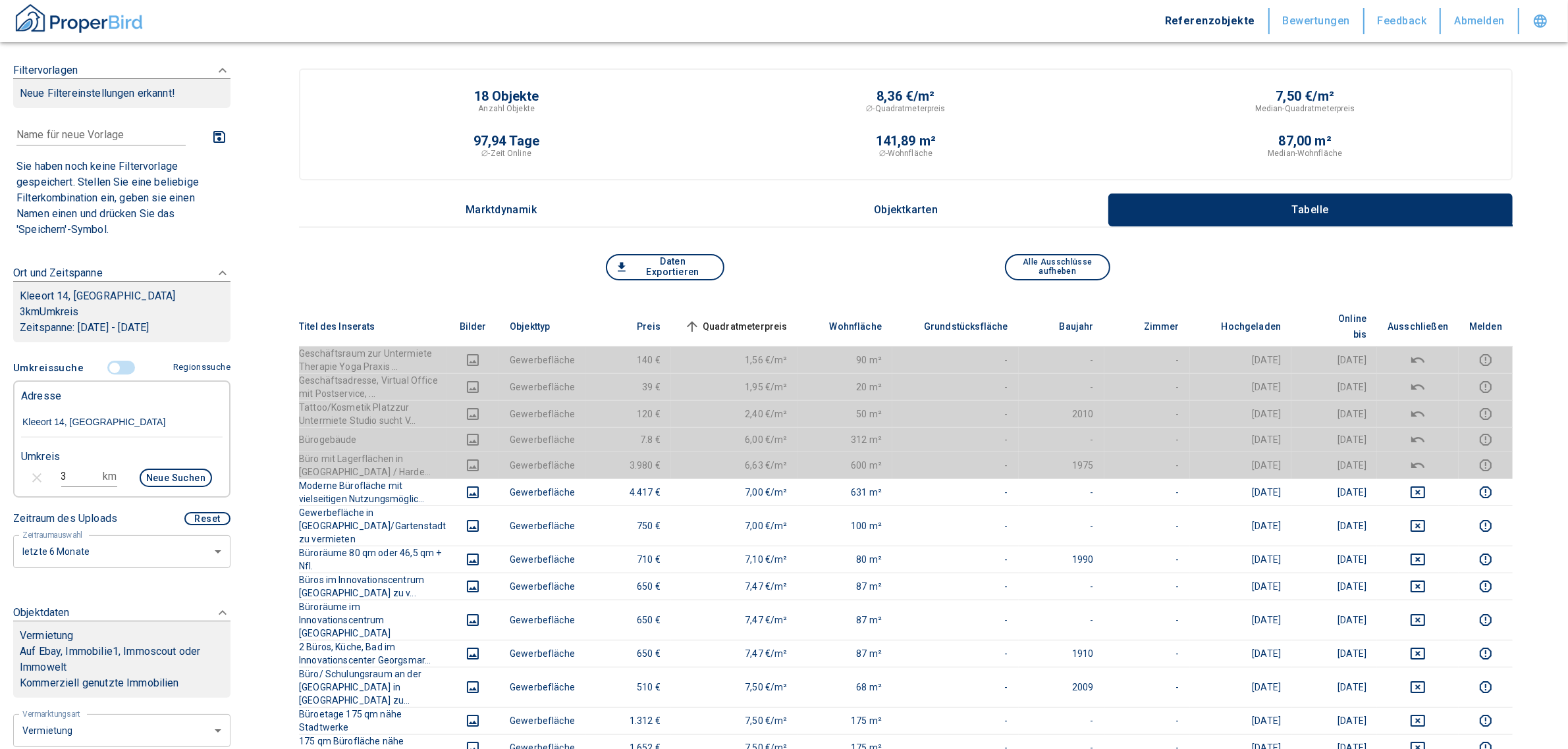 drag, startPoint x: 160, startPoint y: 421, endPoint x: -7, endPoint y: 423, distance: 167.01198 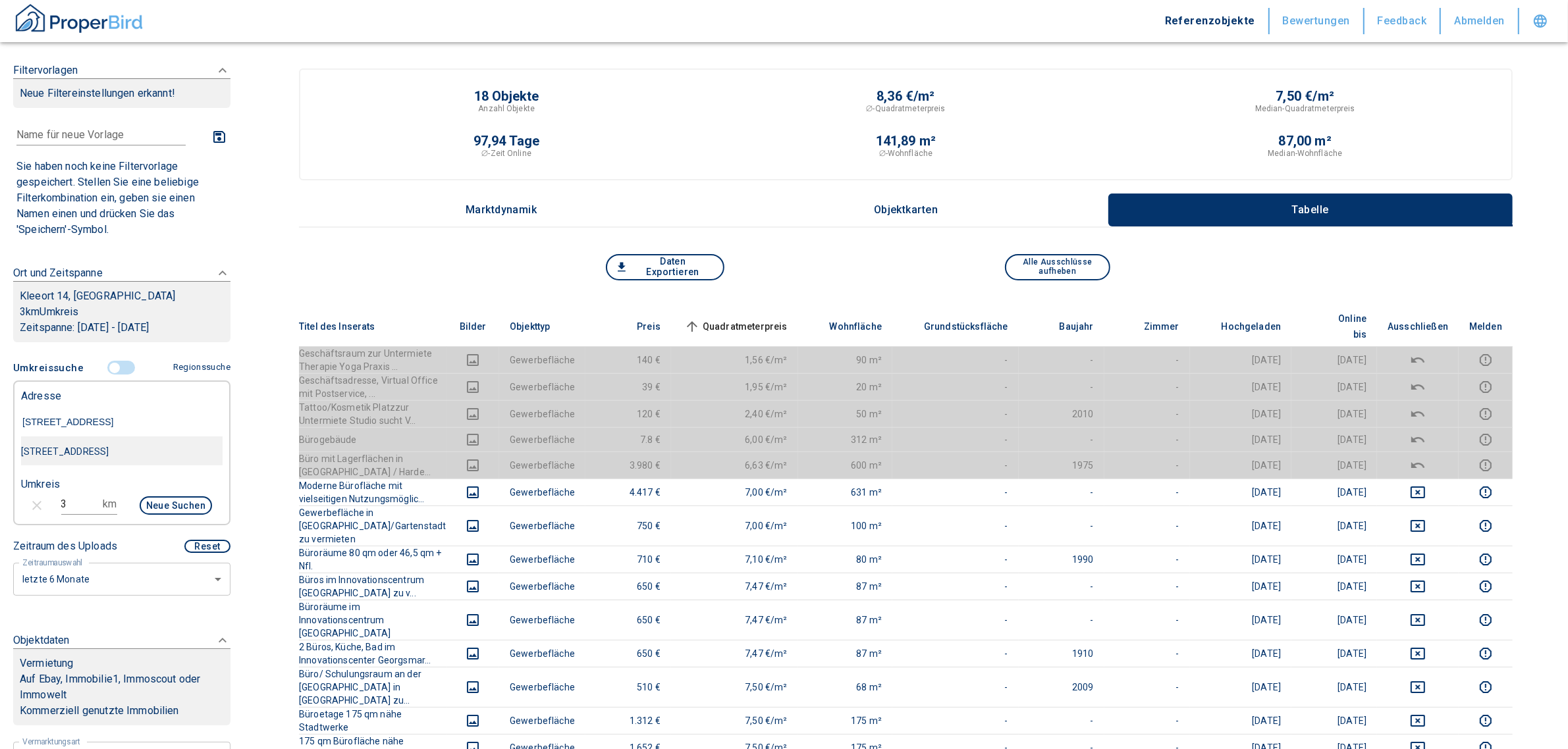 click on "[STREET_ADDRESS]" at bounding box center (122, 452) 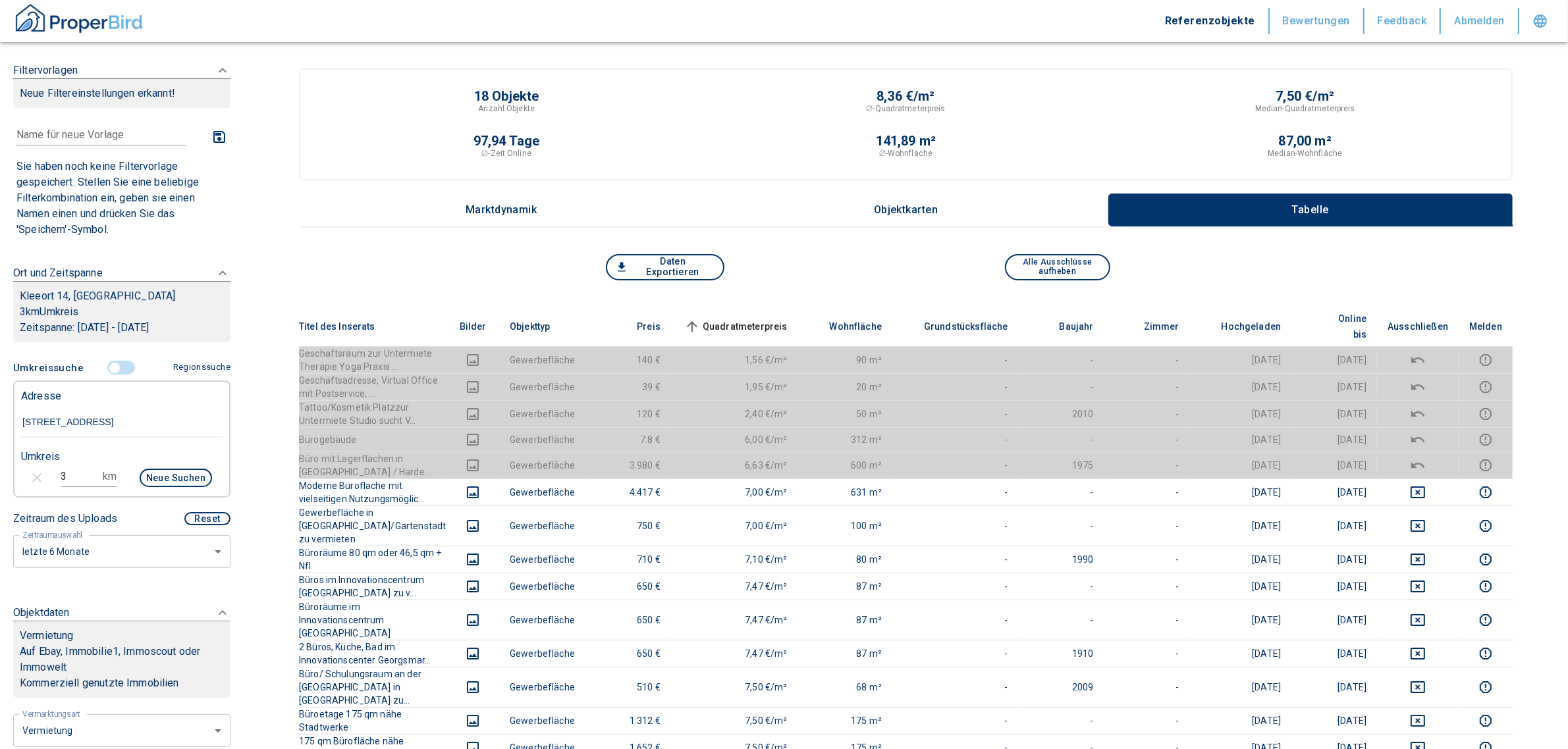 type on "[STREET_ADDRESS]" 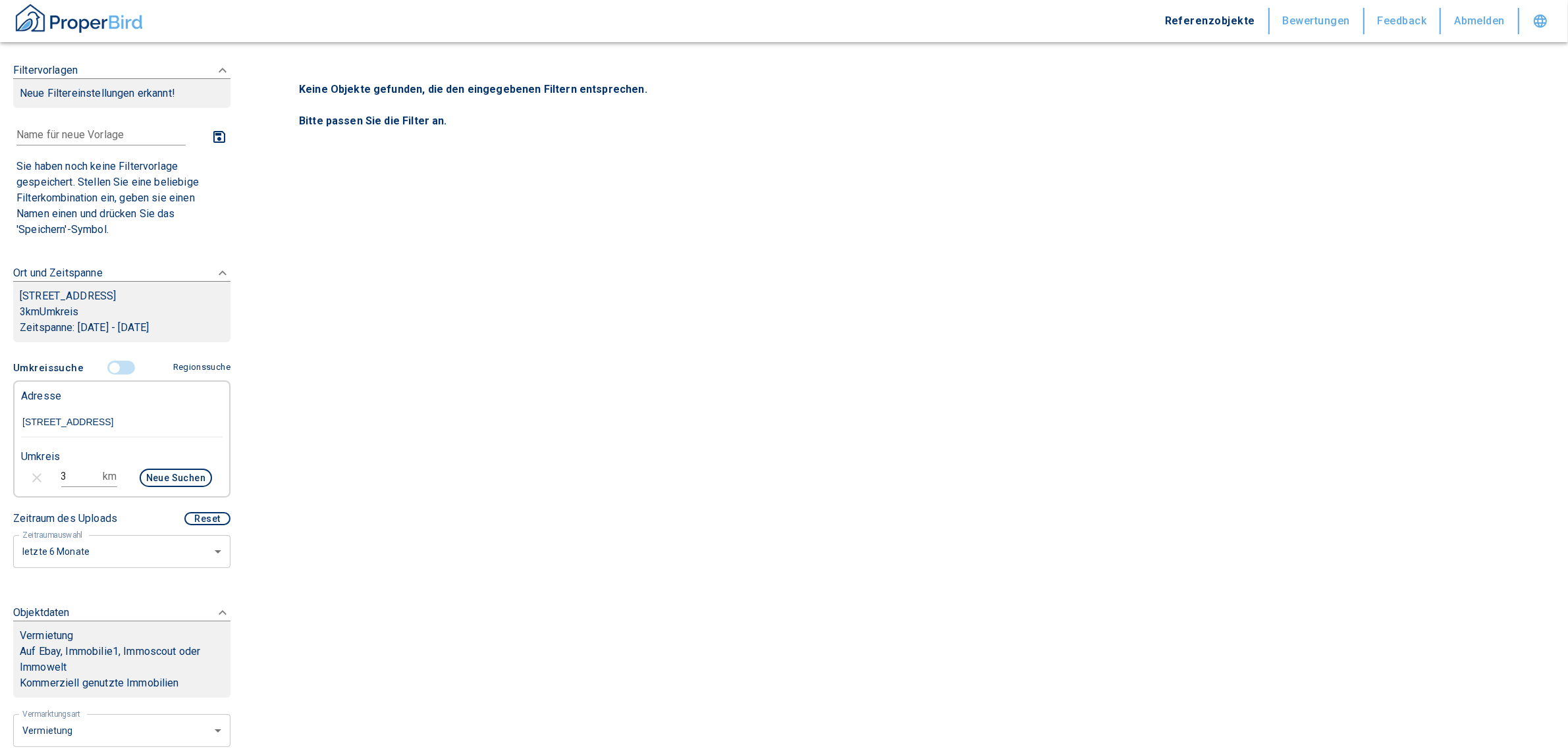 type on "[STREET_ADDRESS]" 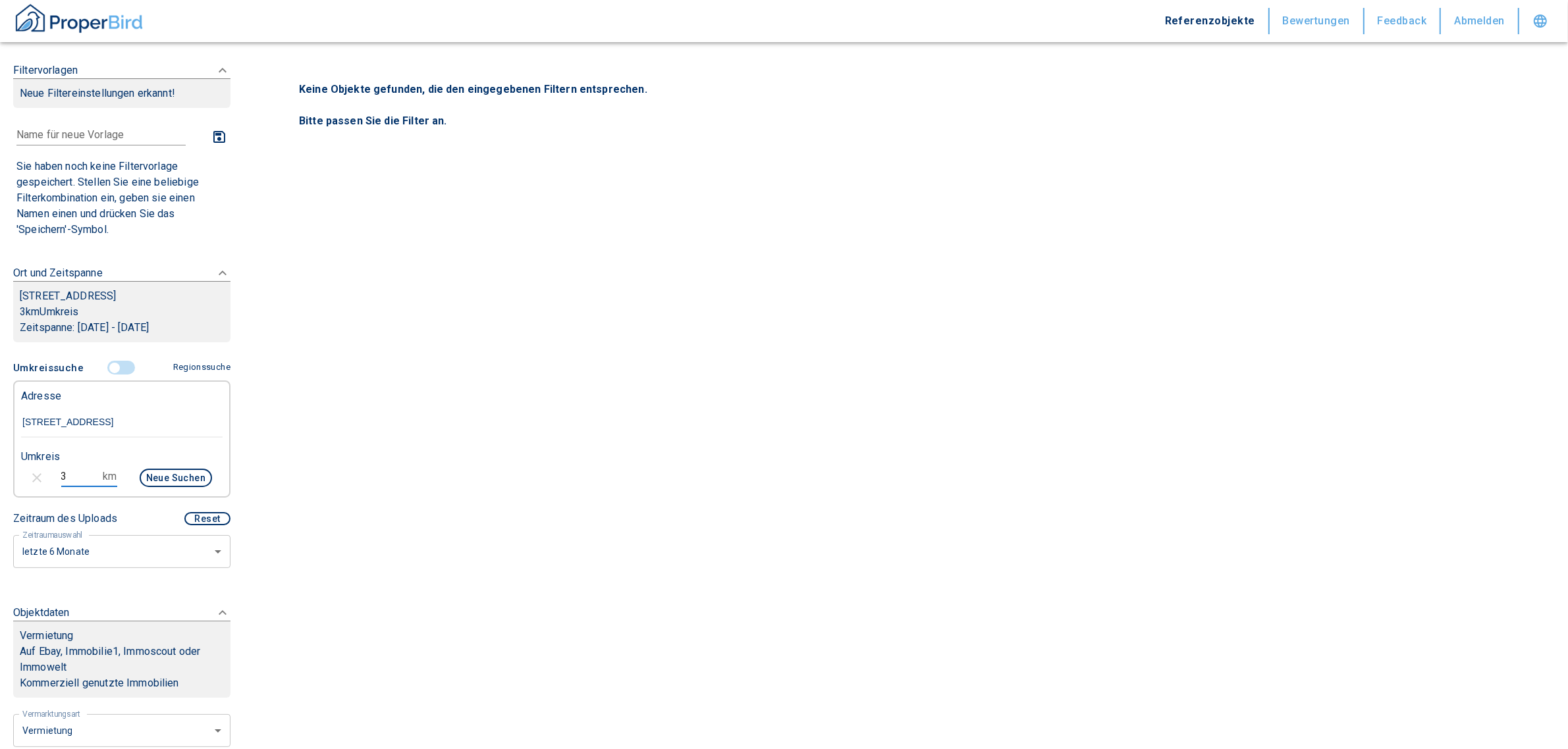 click on "3" at bounding box center [80, 477] 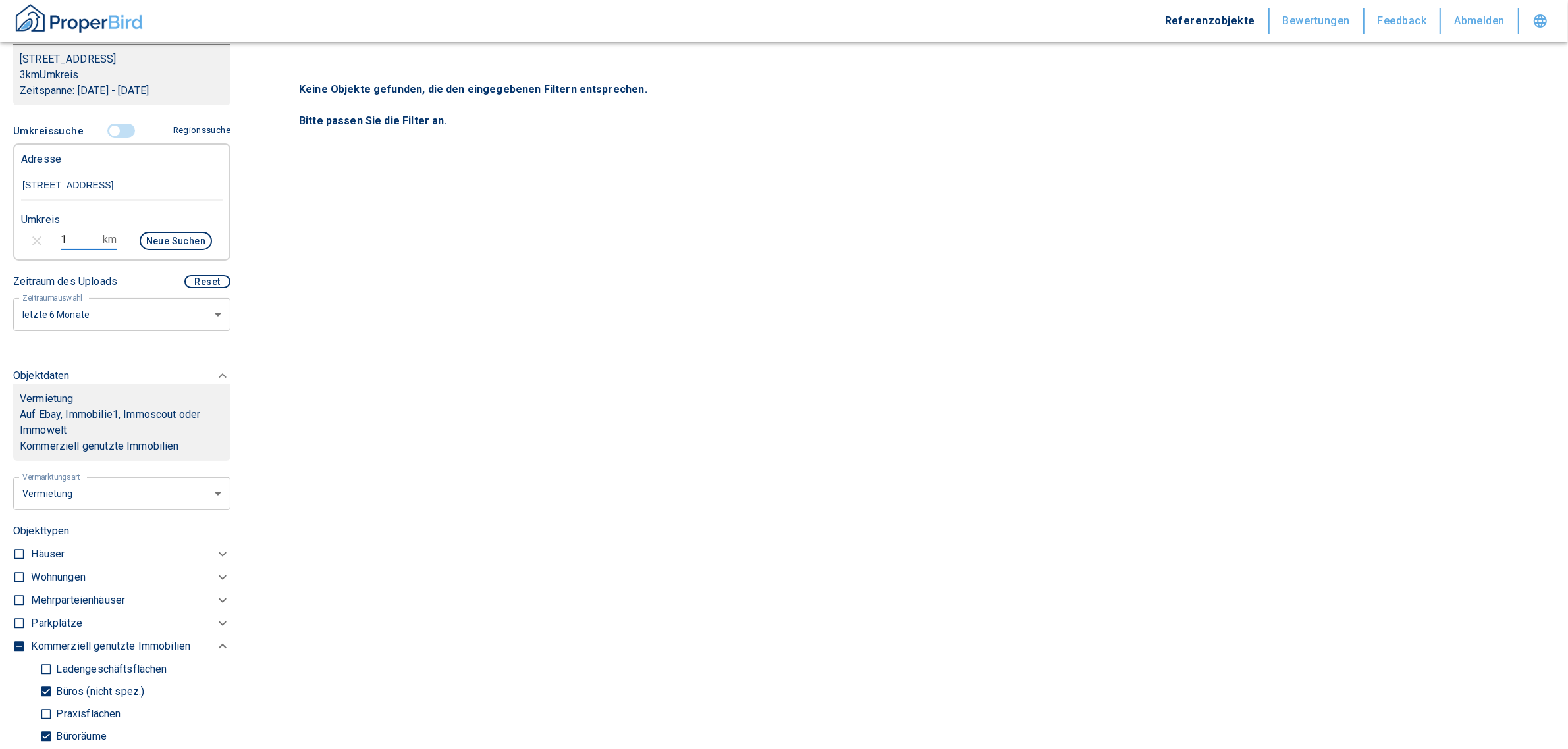 scroll, scrollTop: 247, scrollLeft: 0, axis: vertical 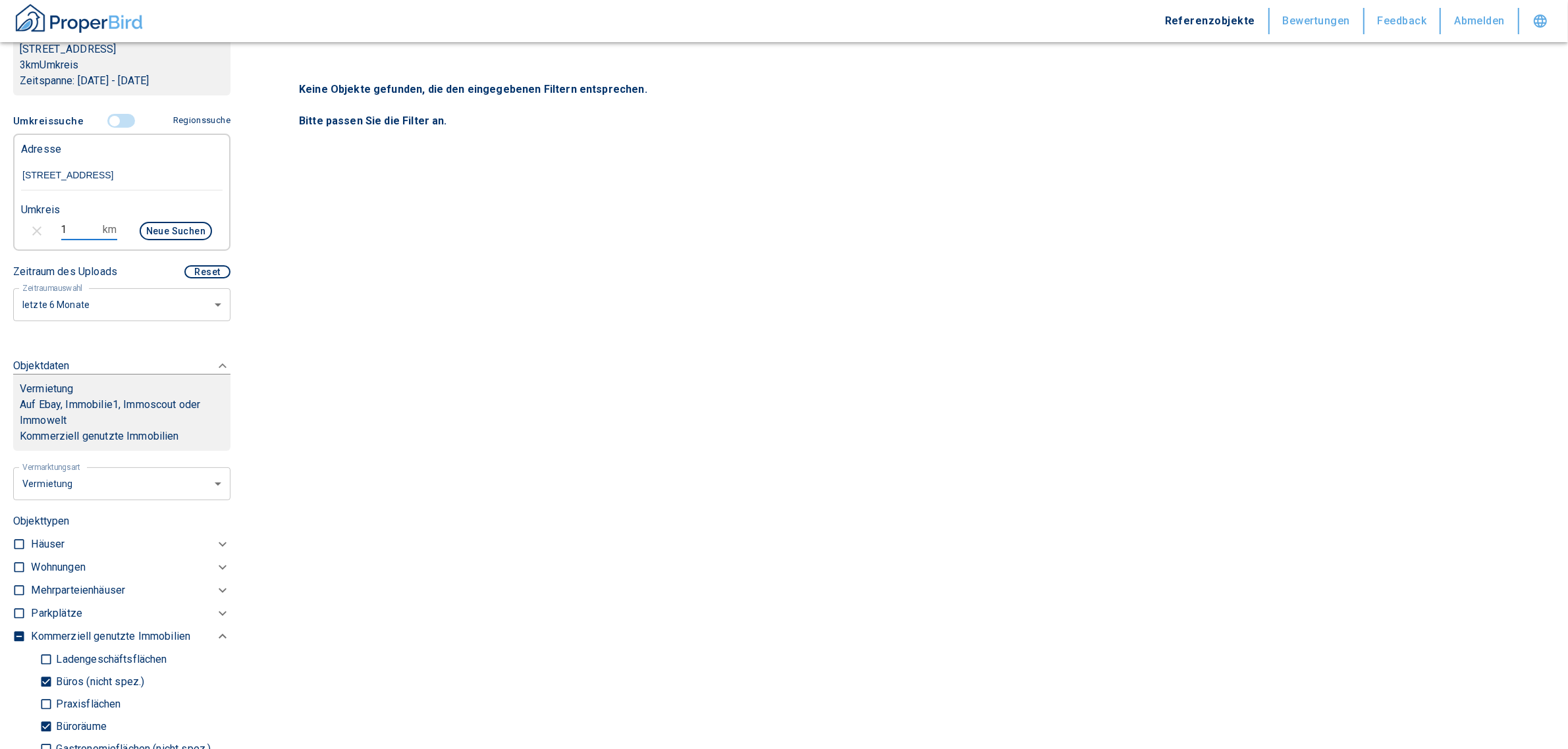 type on "1" 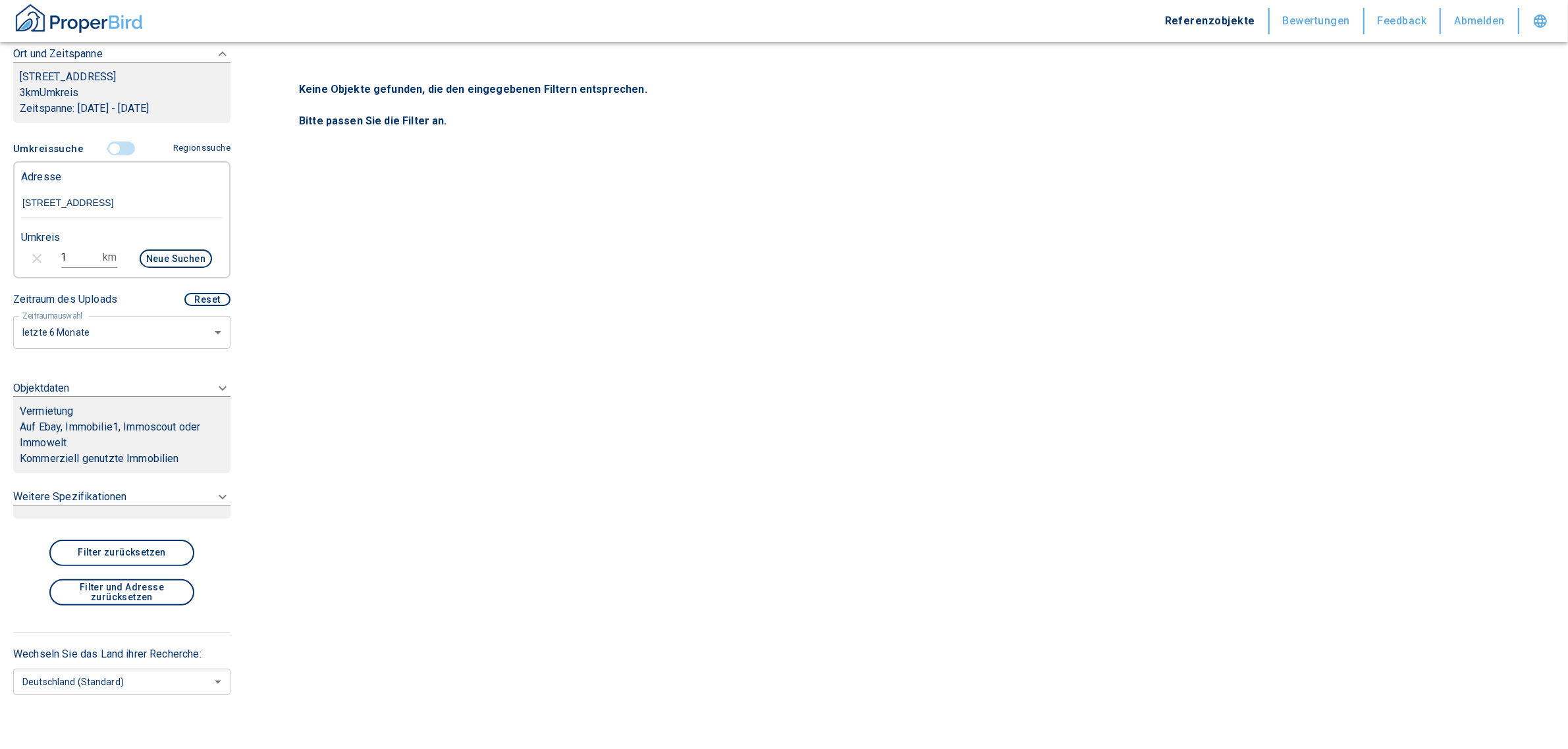 click on "Vermietung Auf Ebay, Immobilie1, Immoscout oder Immowelt Kommerziell genutzte Immobilien" at bounding box center [122, -126] 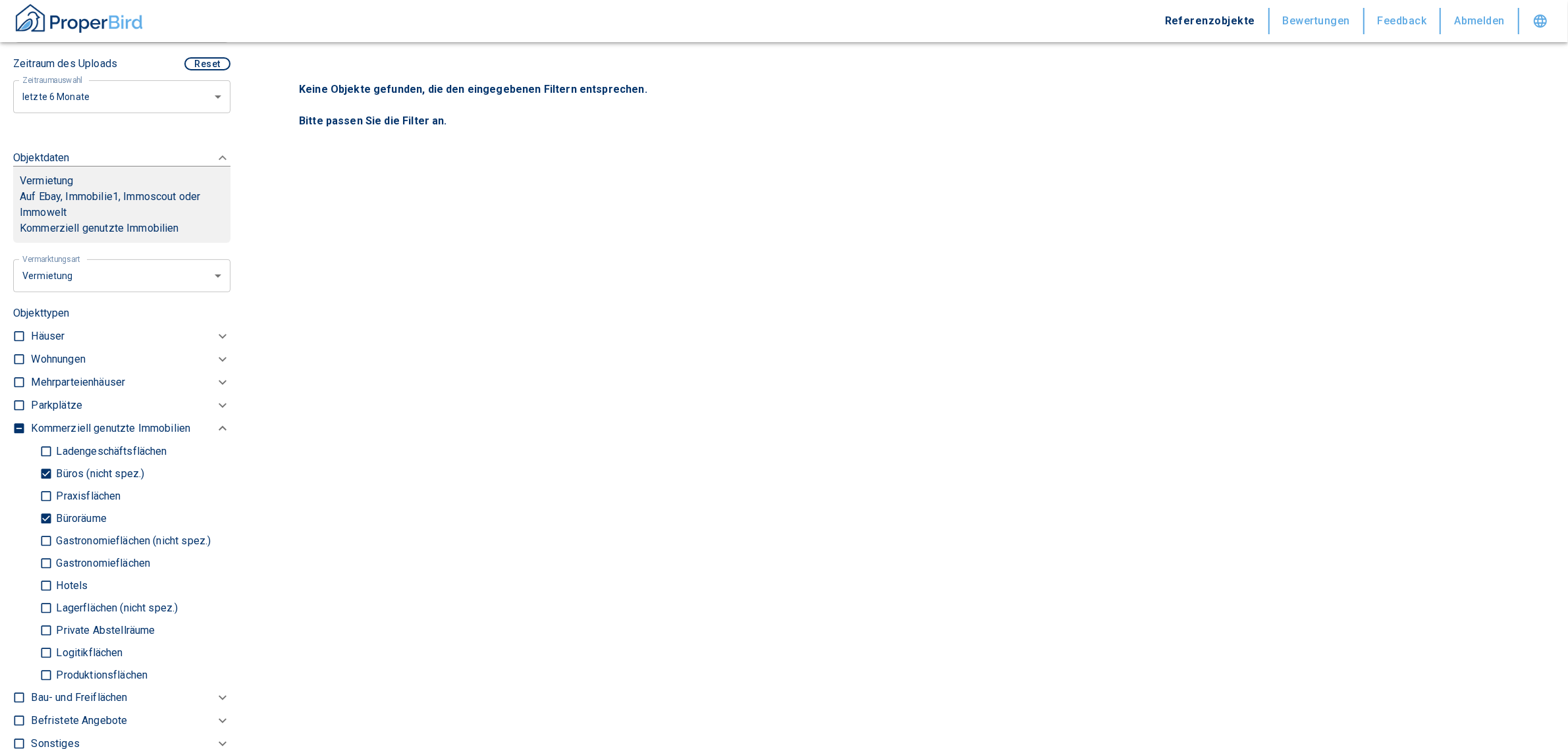 scroll, scrollTop: 411, scrollLeft: 0, axis: vertical 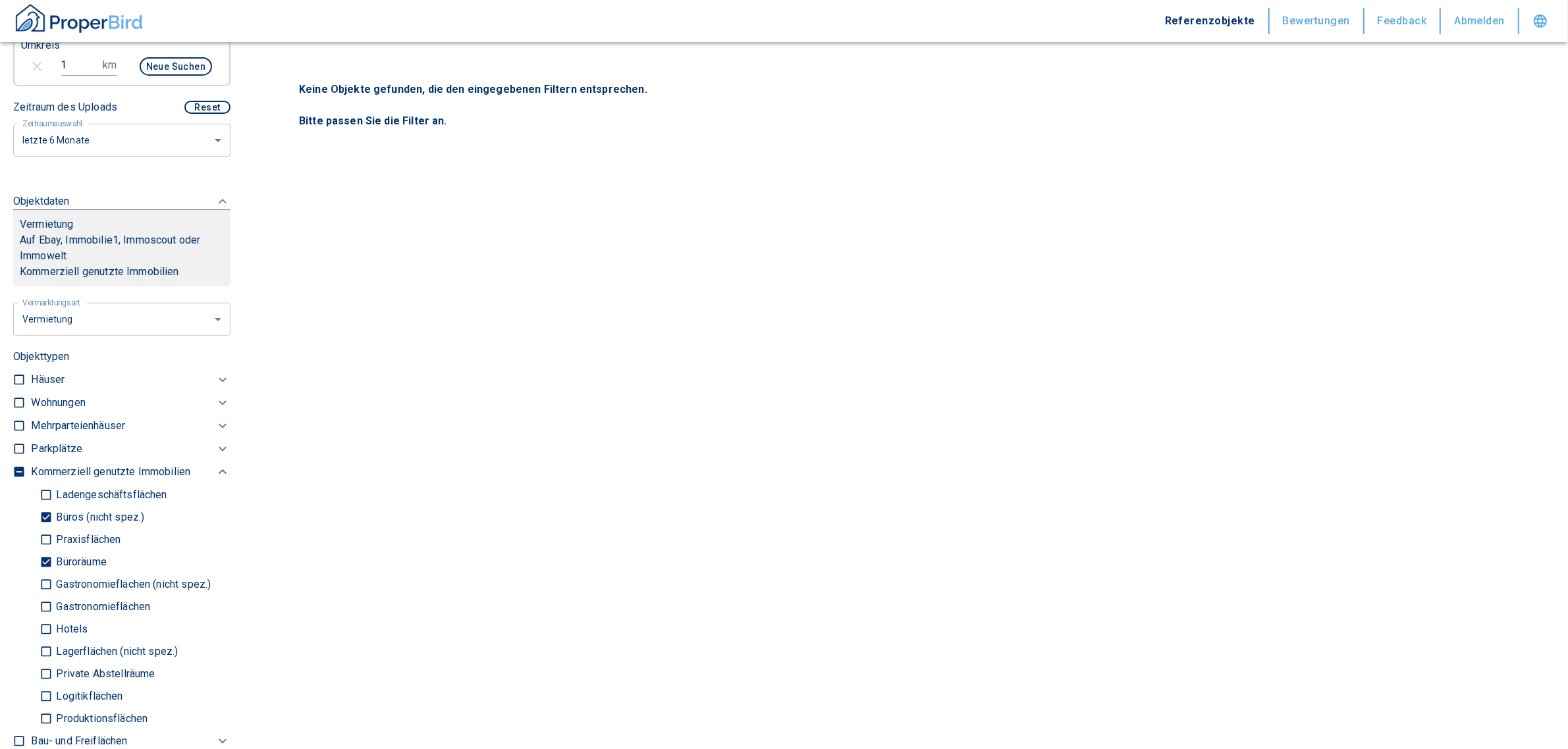click on "Büros (nicht spez.)" at bounding box center (46, 517) 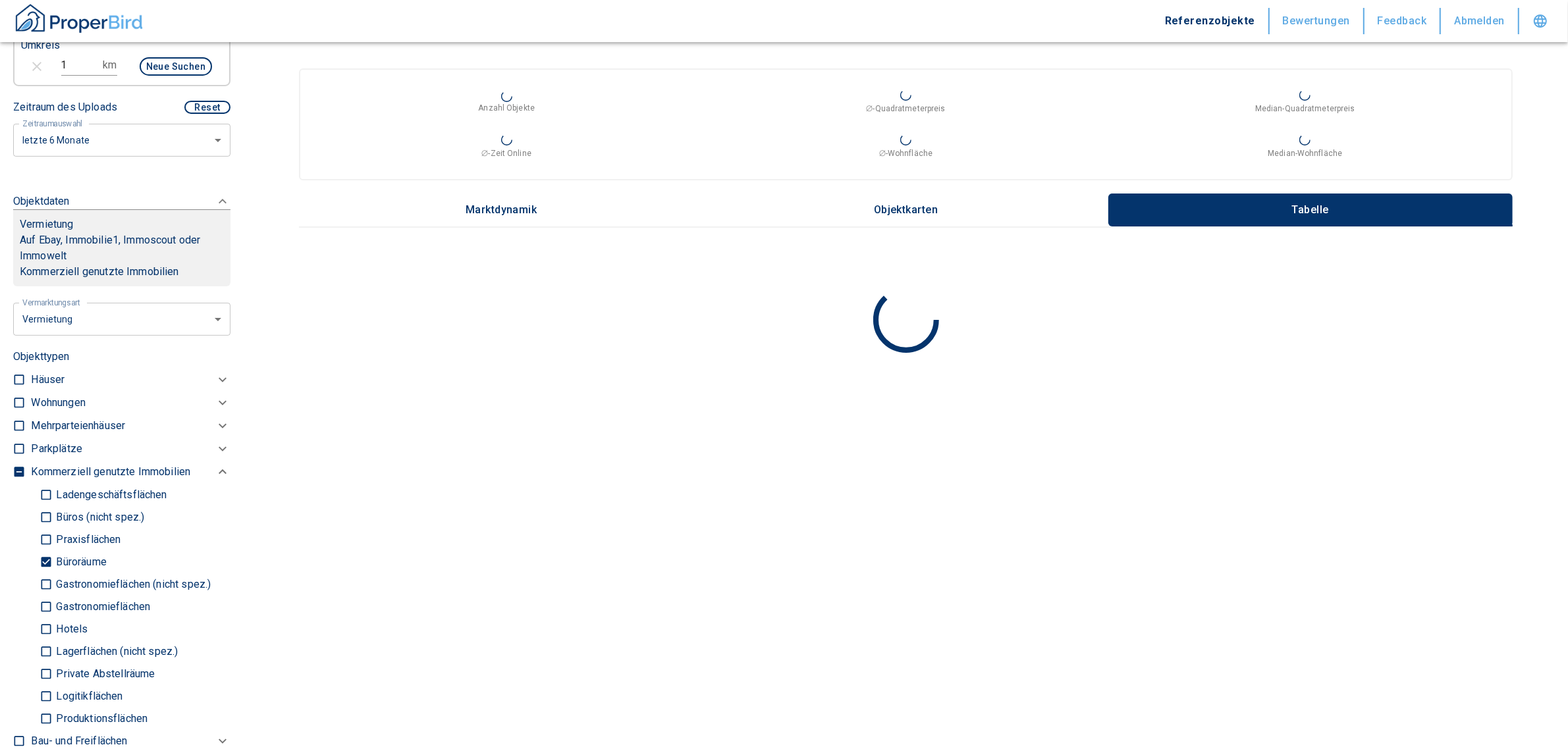 click on "Büroräume" at bounding box center [46, 561] 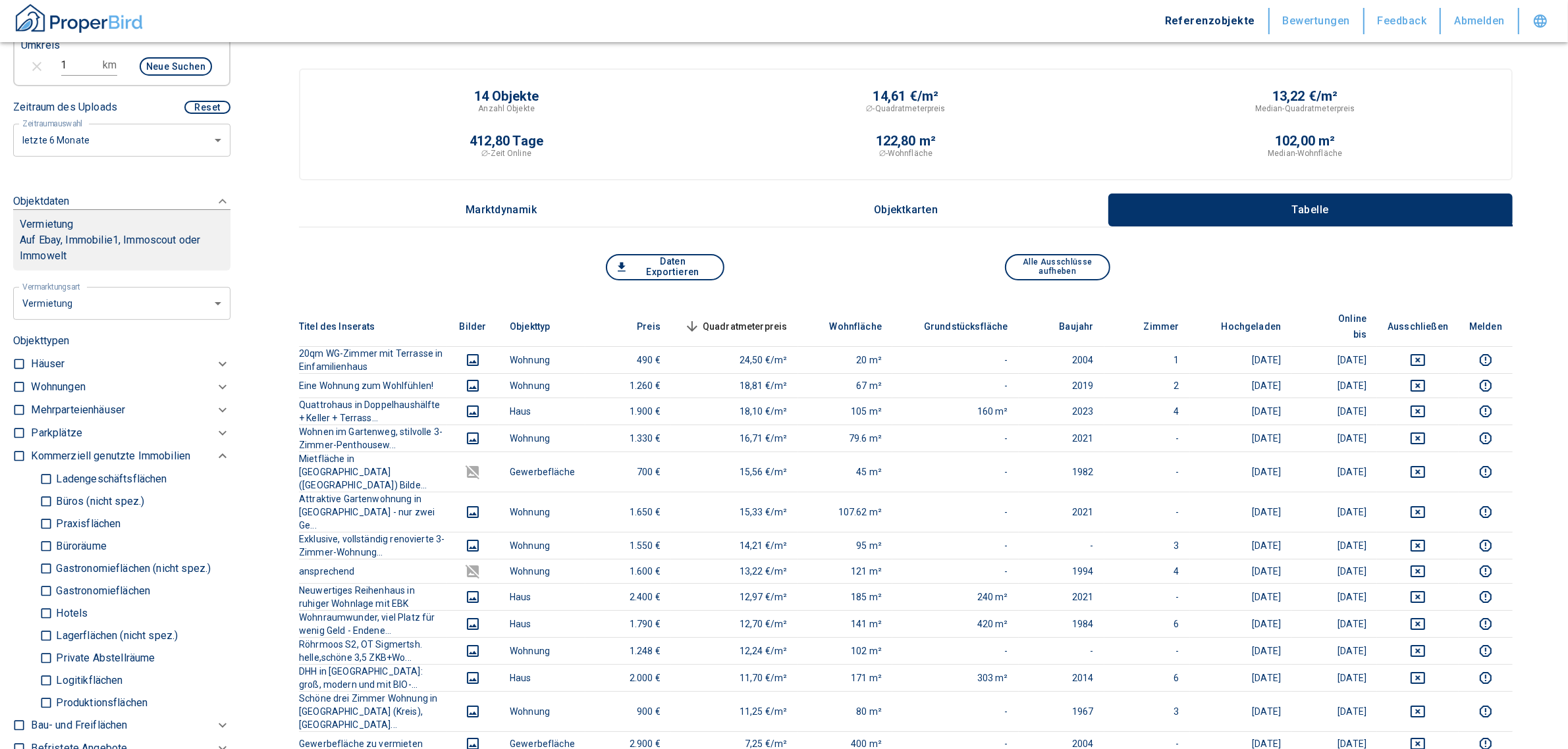 click at bounding box center (19, 410) 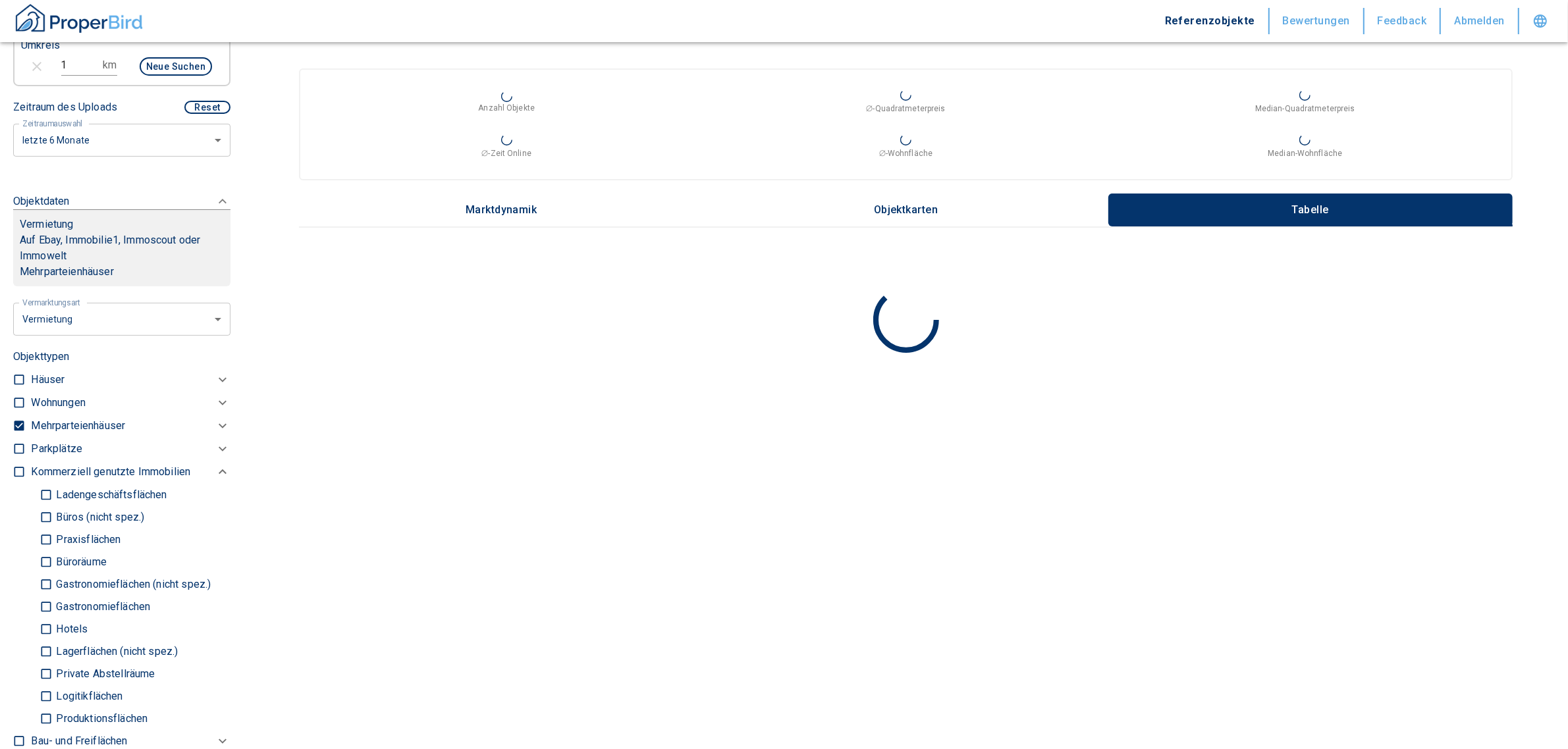 type on "2020" 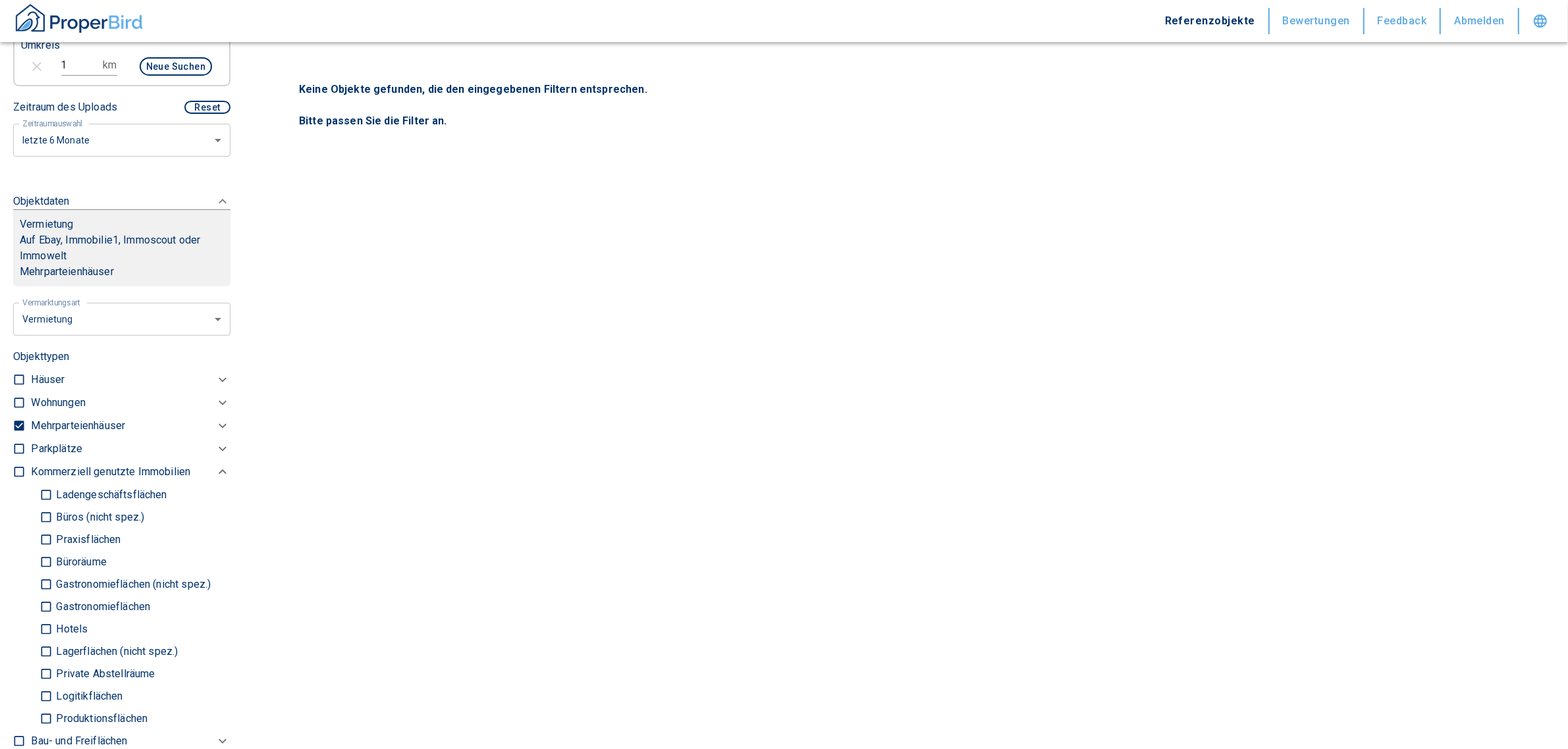 click at bounding box center [16, 423] 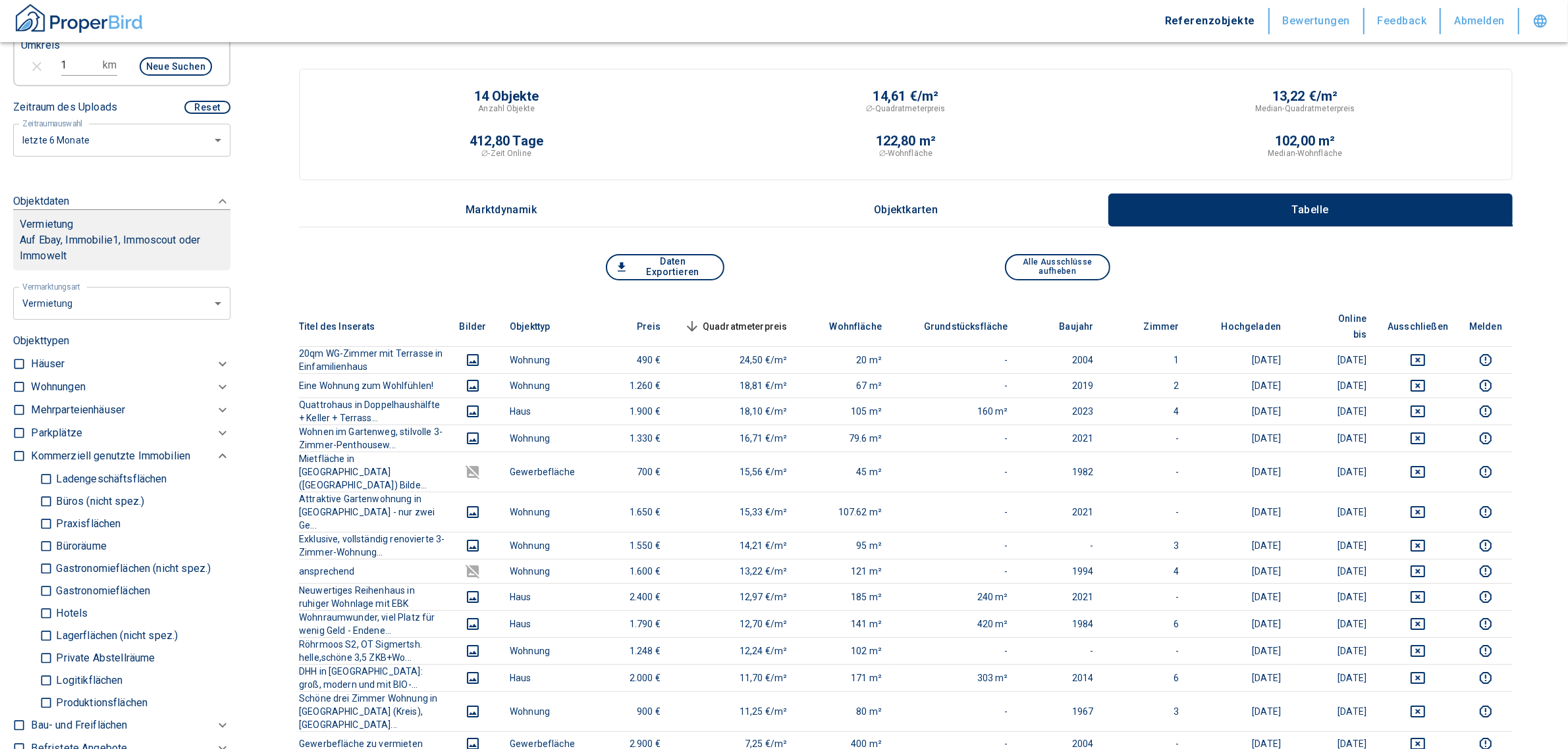 click on "Wohnungen" at bounding box center [58, 387] 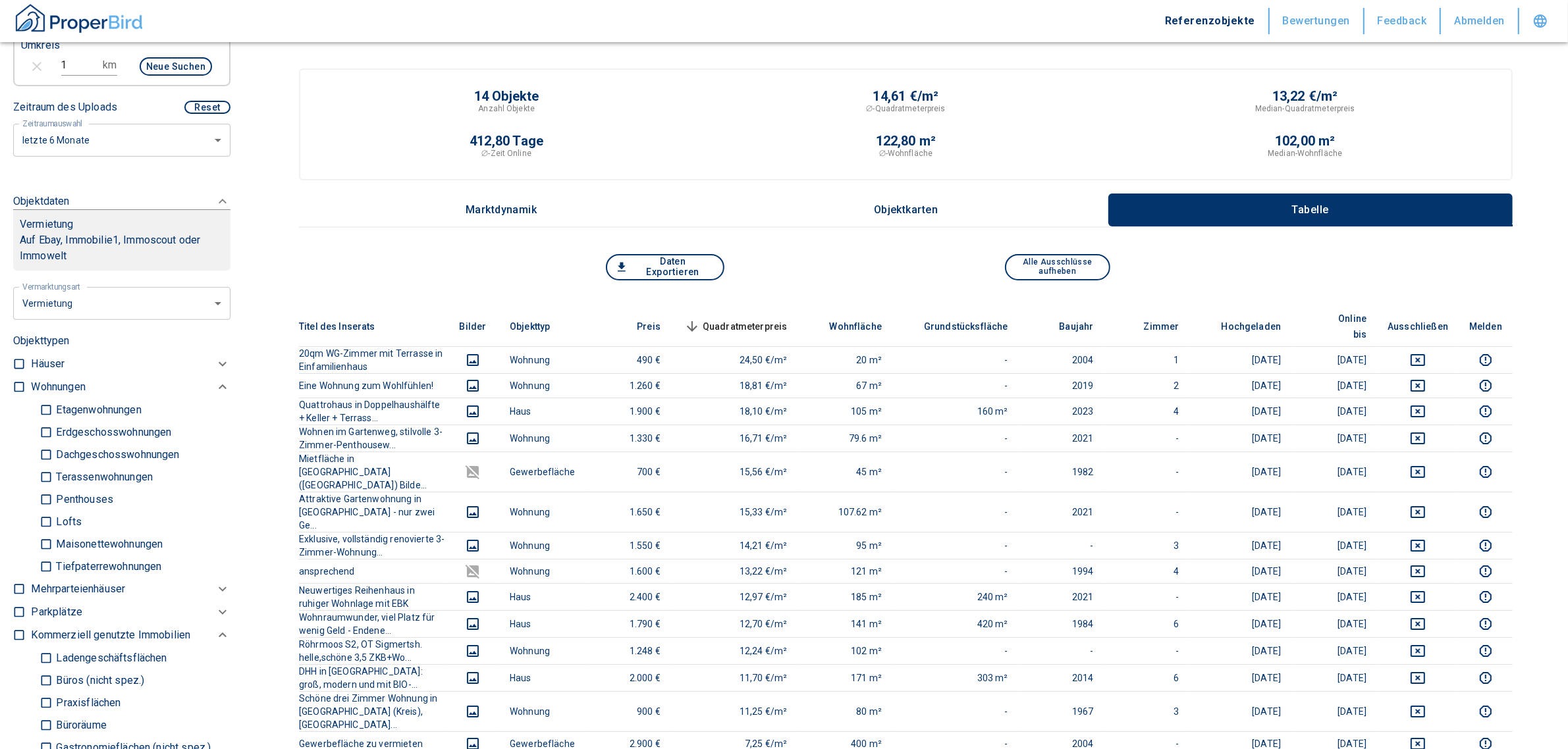 click on "Häuser" at bounding box center (47, 364) 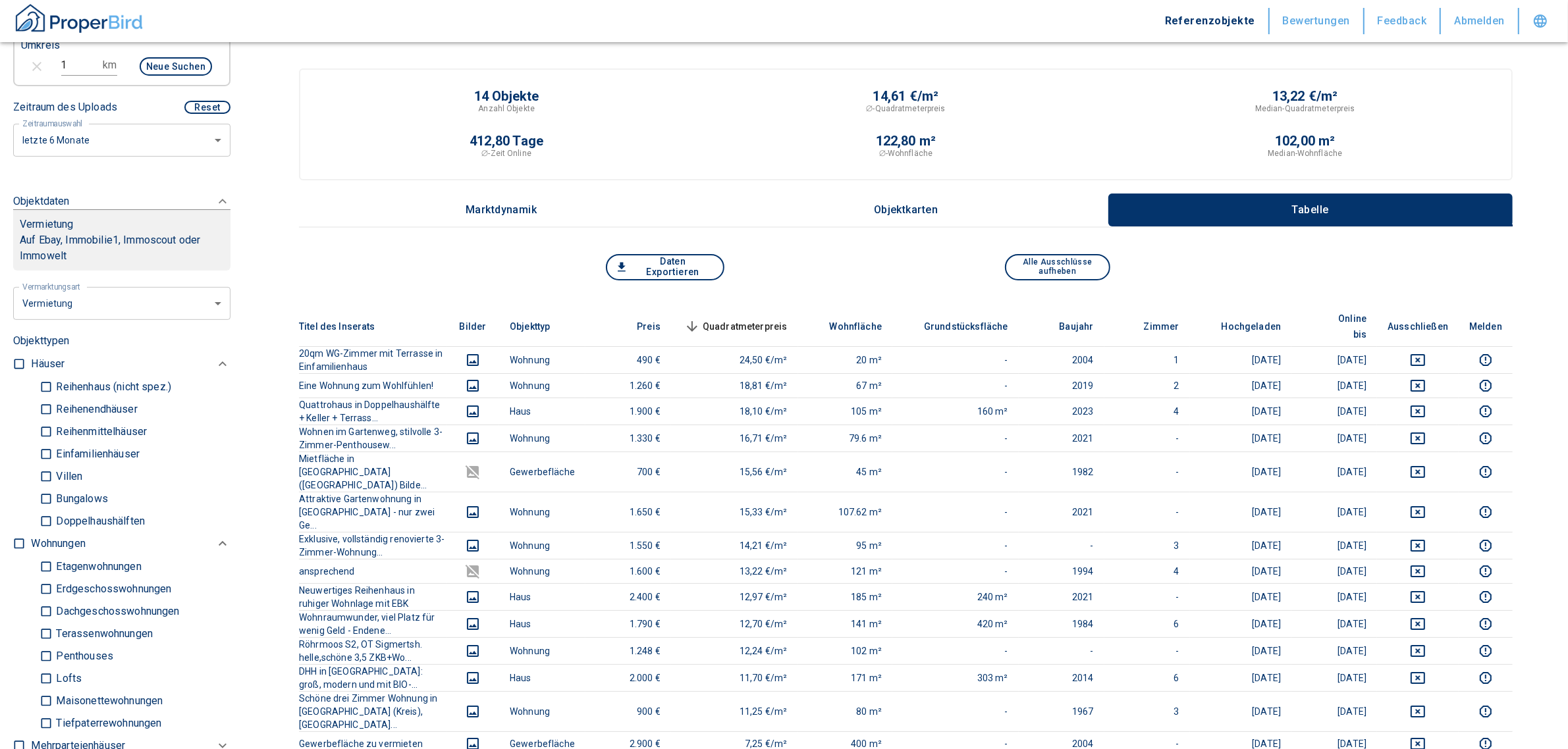 click on "Reihenhaus (nicht spez.) Reihenendhäuser Reihenmittelhäuser Einfamilienhäuser Villen Bungalows Doppelhaushälften" at bounding box center (130, 454) 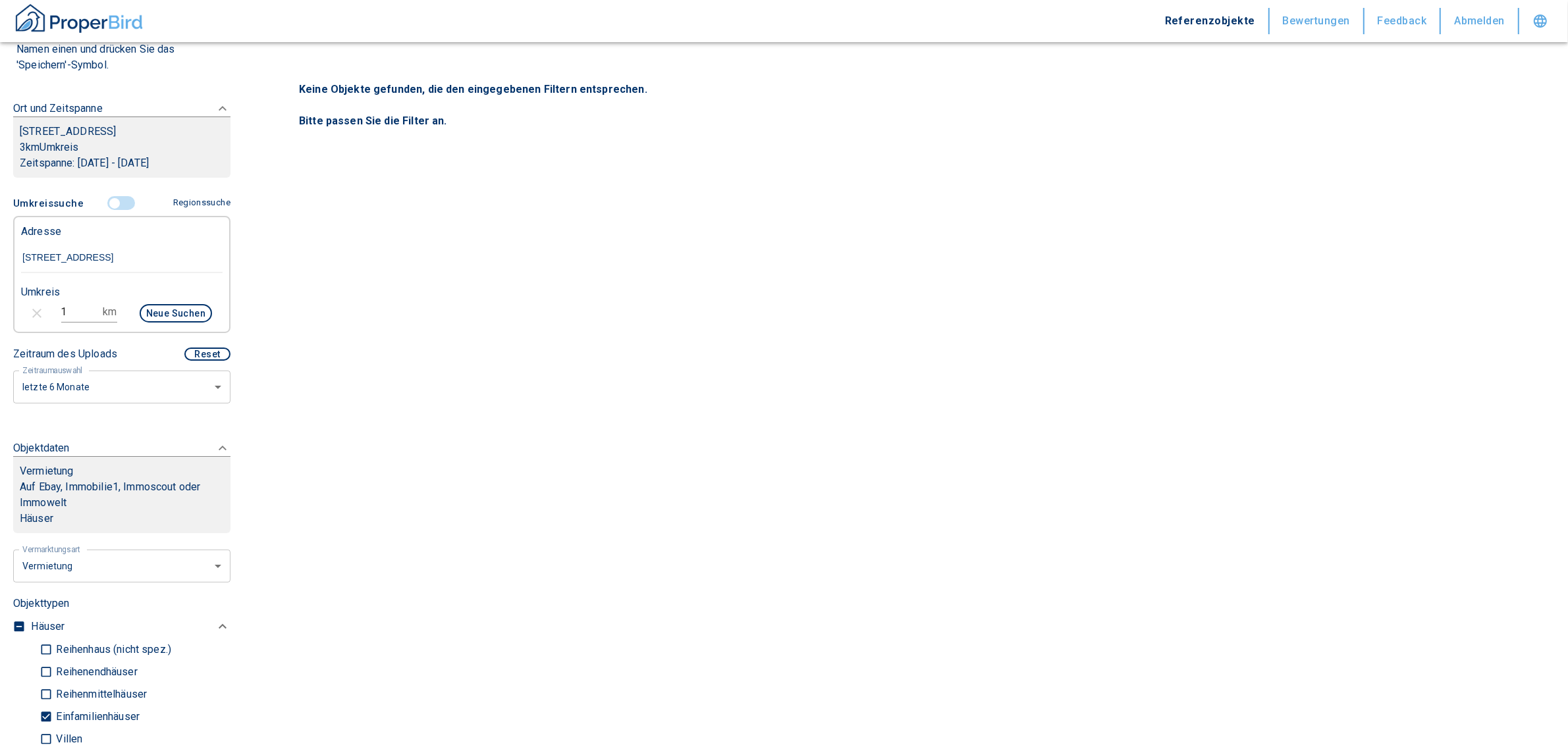 scroll, scrollTop: 0, scrollLeft: 0, axis: both 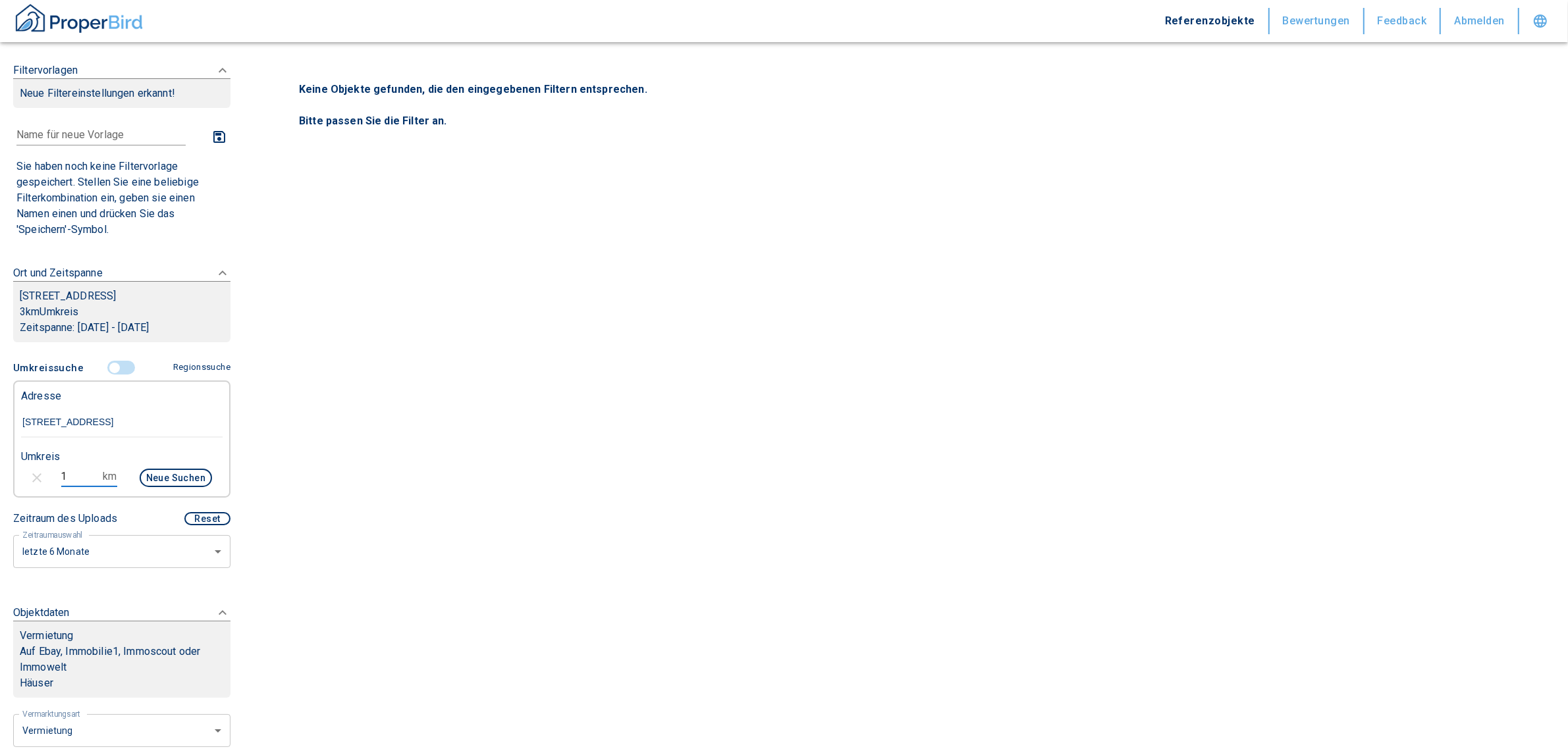 drag, startPoint x: 76, startPoint y: 481, endPoint x: 41, endPoint y: 474, distance: 35.693137 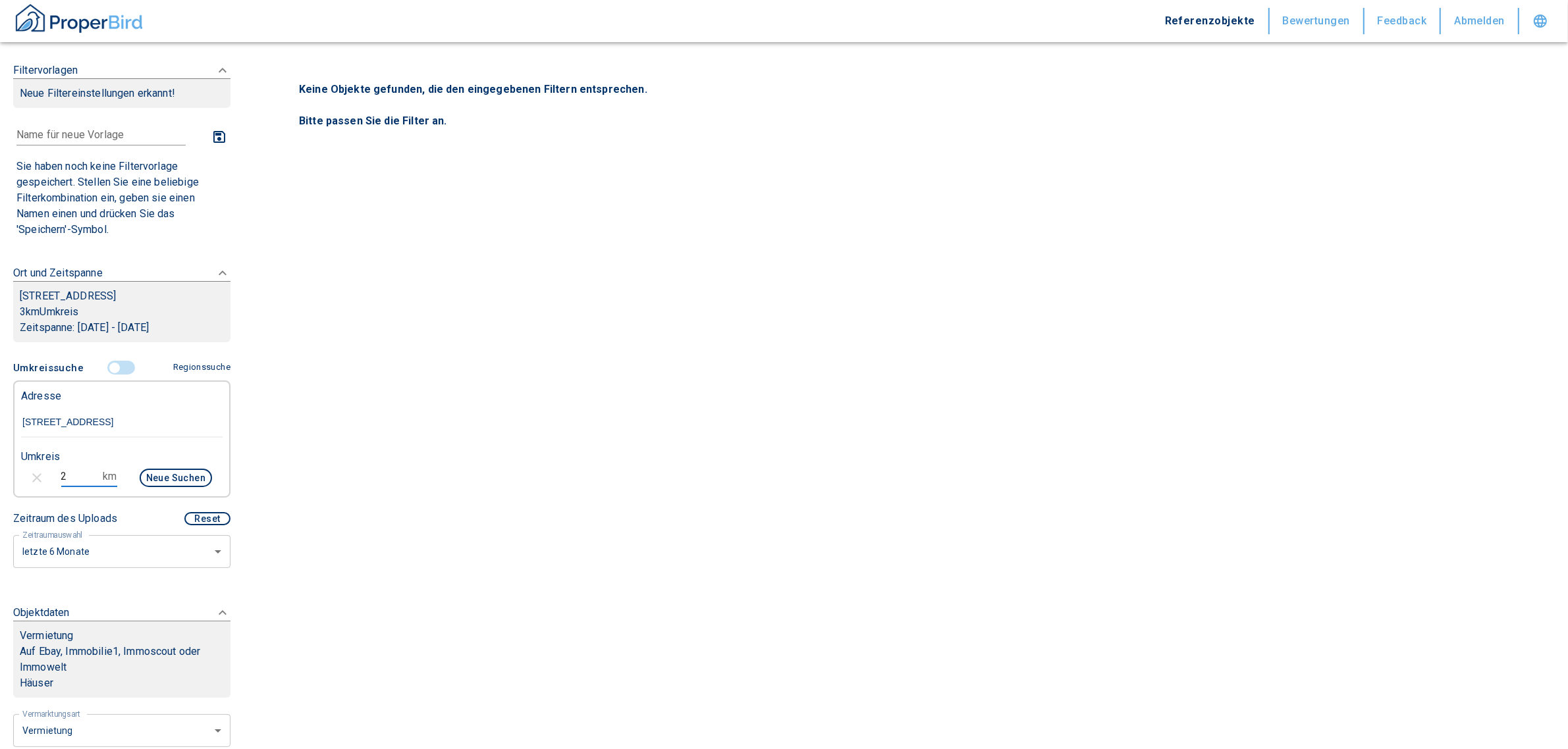 type on "2" 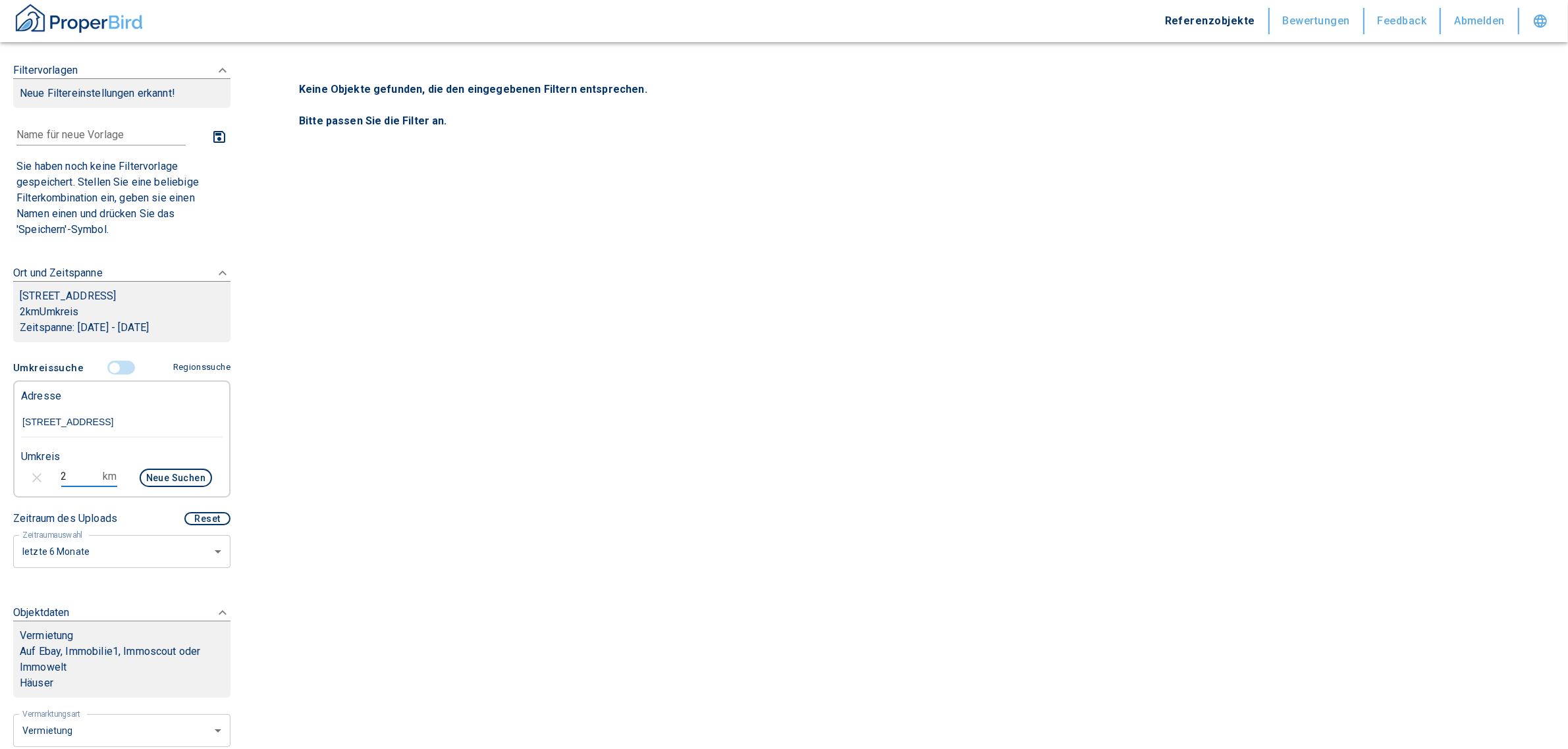 drag, startPoint x: 86, startPoint y: 477, endPoint x: 11, endPoint y: 478, distance: 75.006666 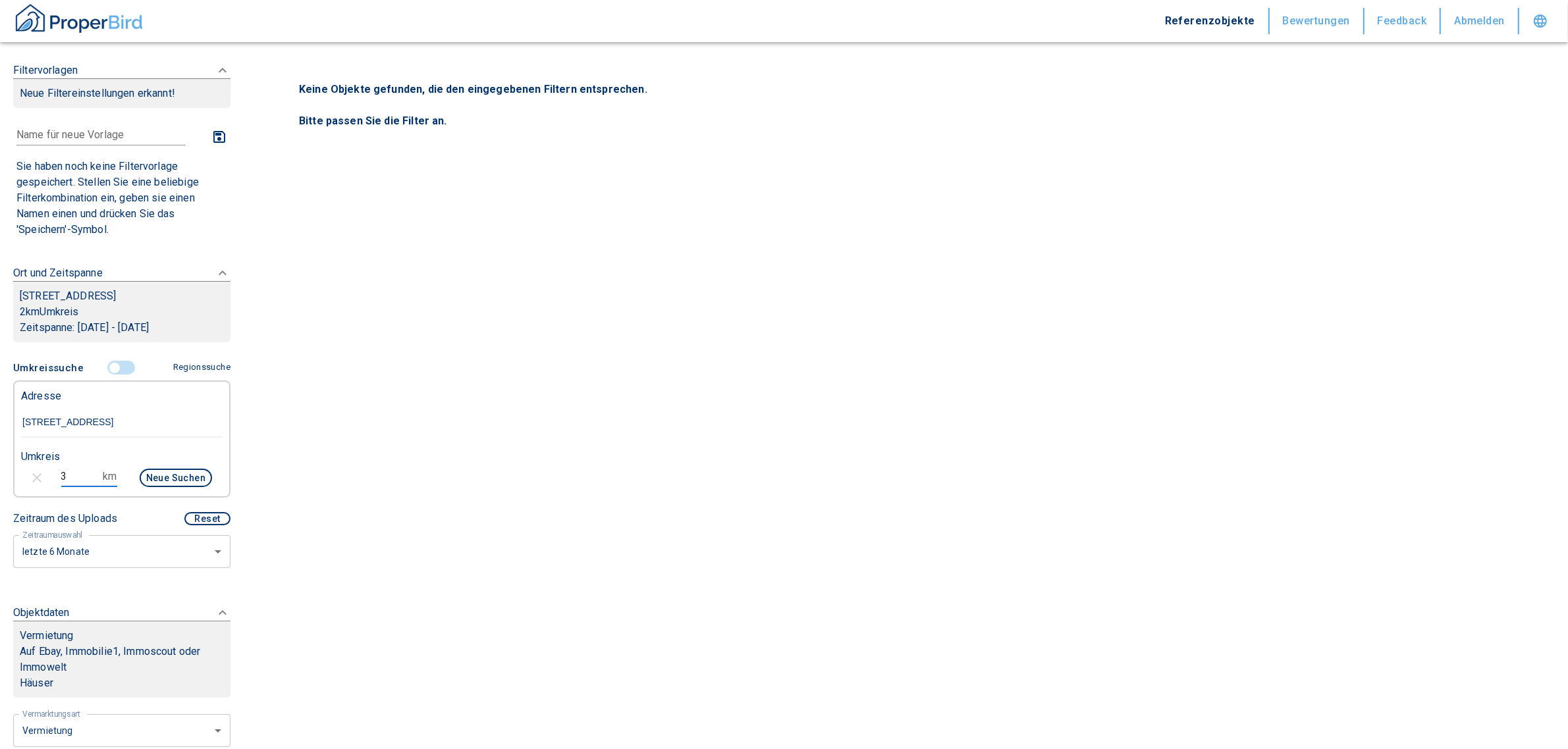 type on "3" 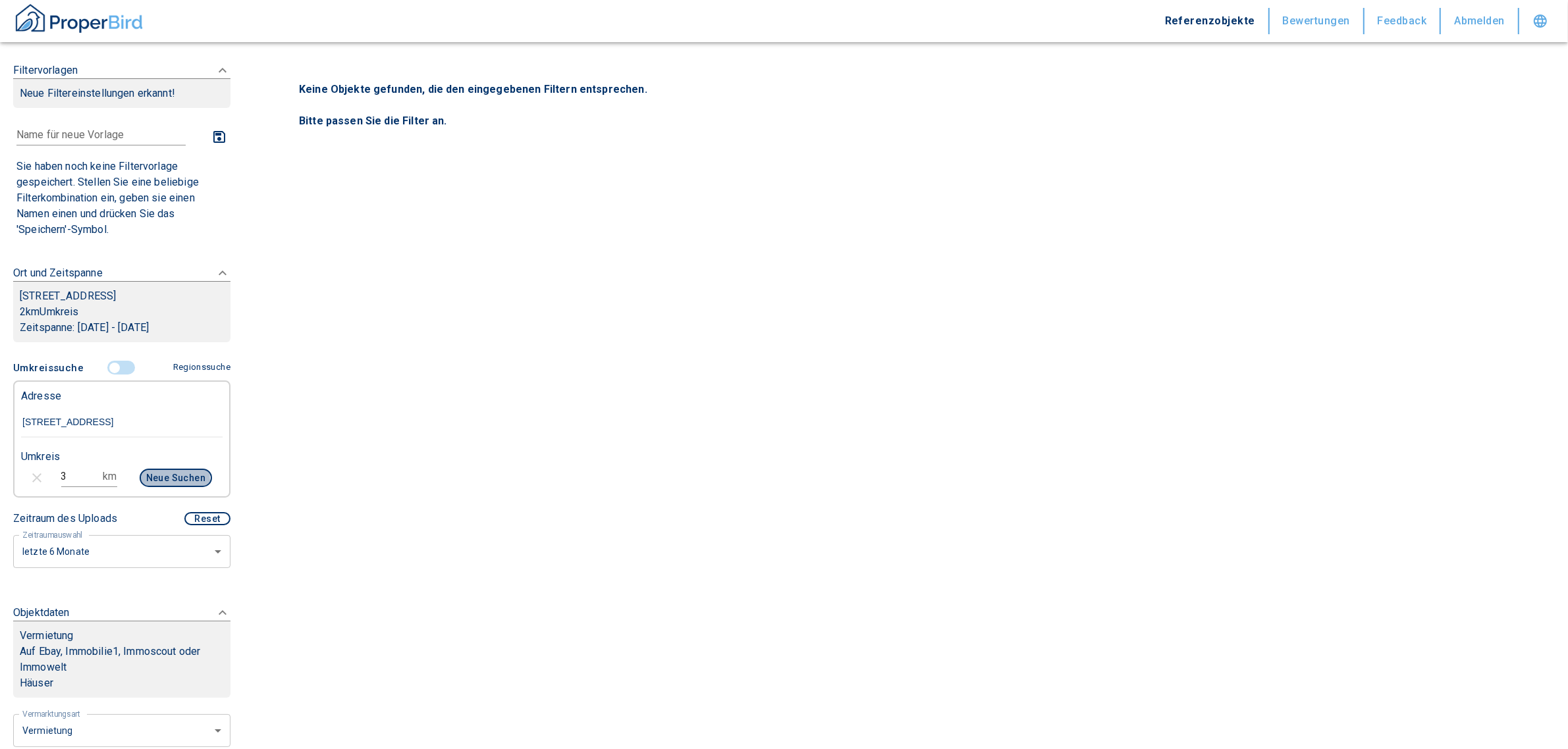 click on "Neue Suchen" at bounding box center (176, 478) 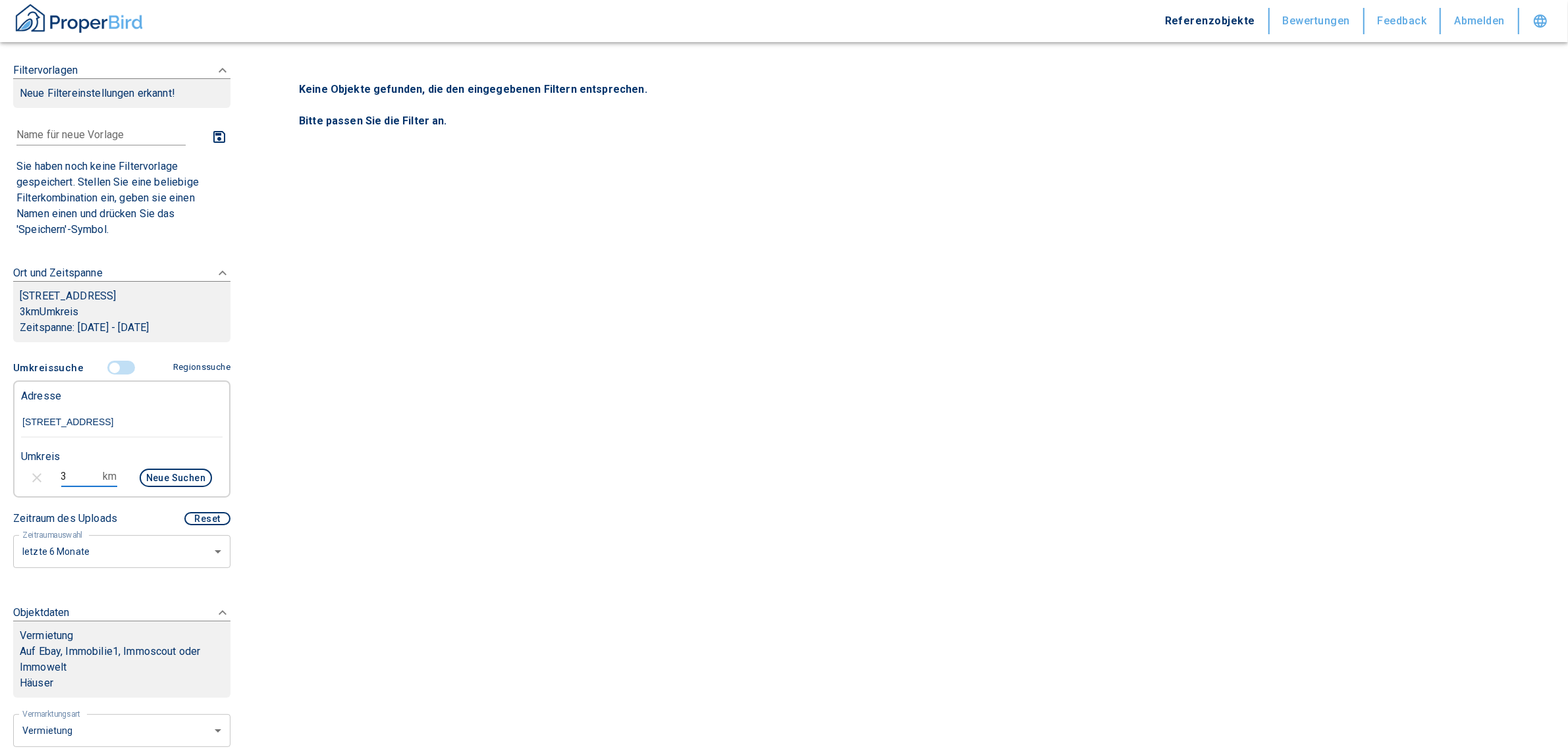 drag, startPoint x: 82, startPoint y: 473, endPoint x: -18, endPoint y: 476, distance: 100.04499 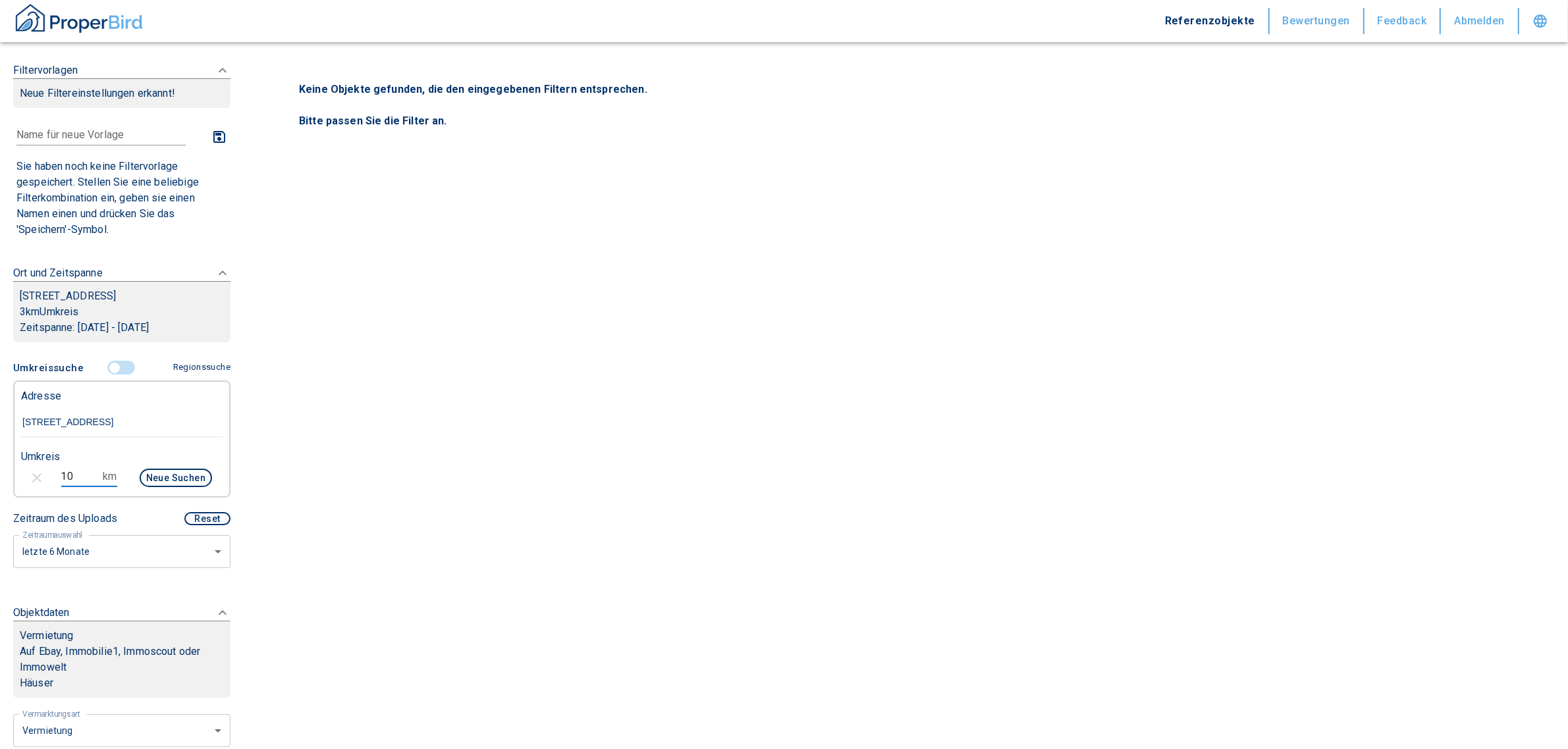 type on "10" 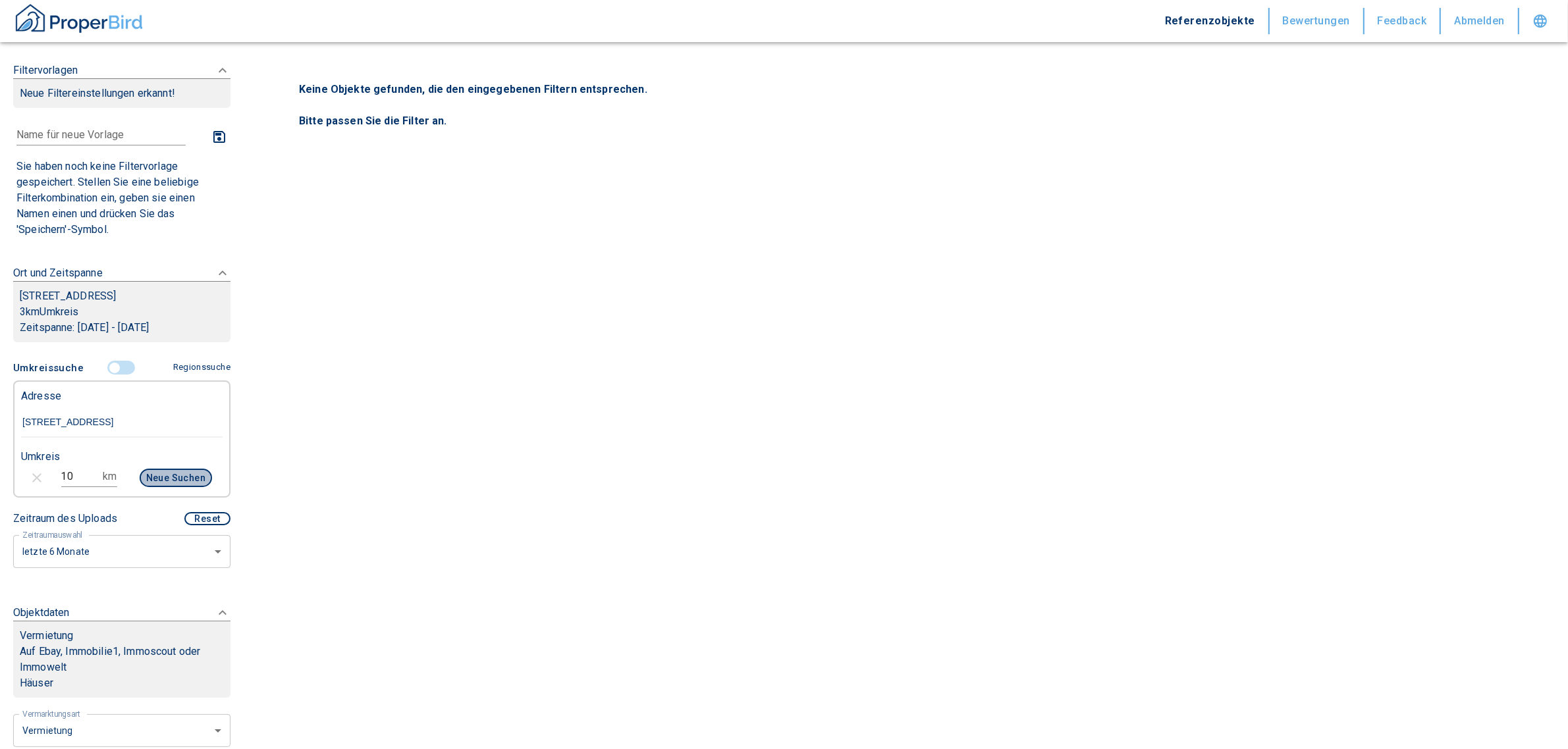 click on "Neue Suchen" at bounding box center (176, 478) 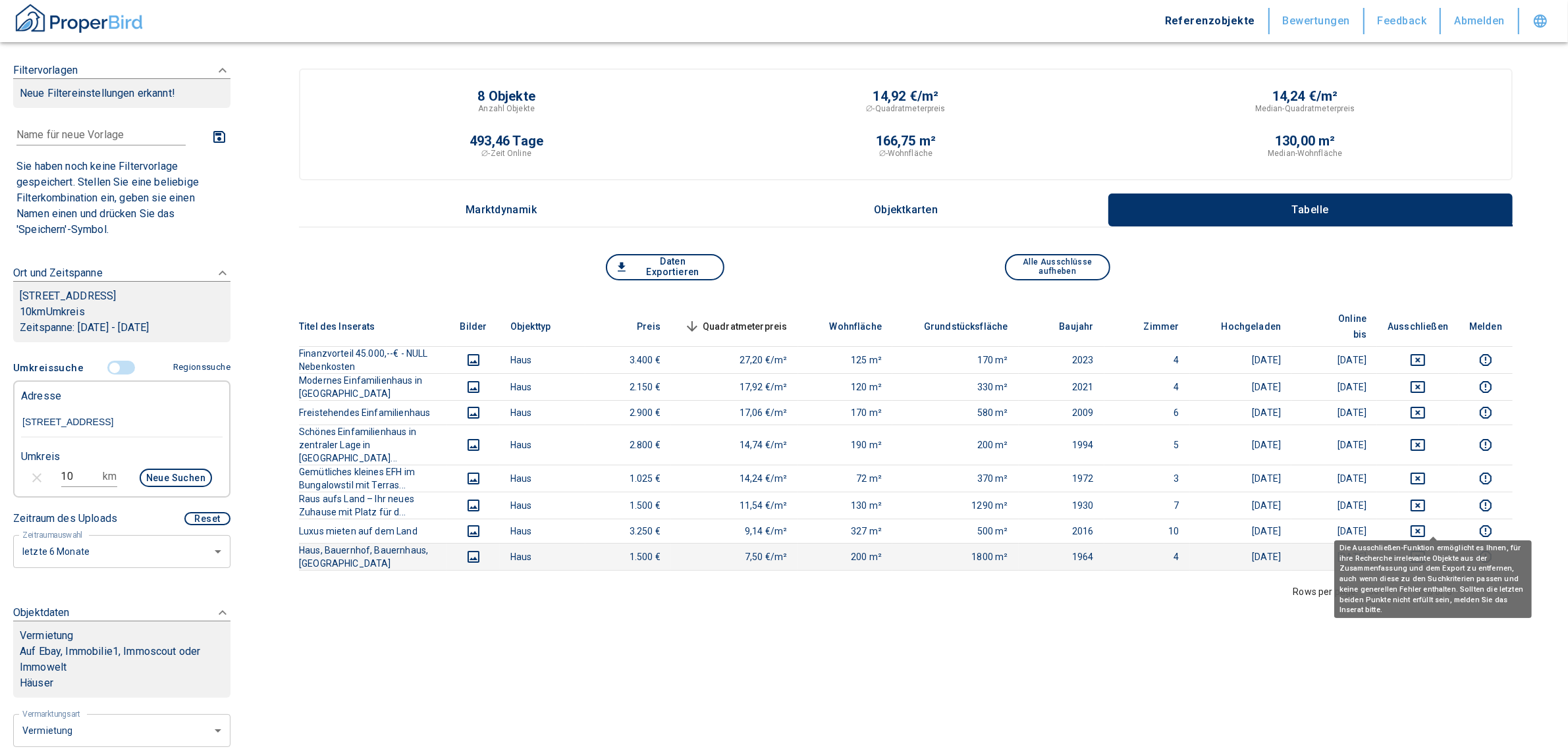 click 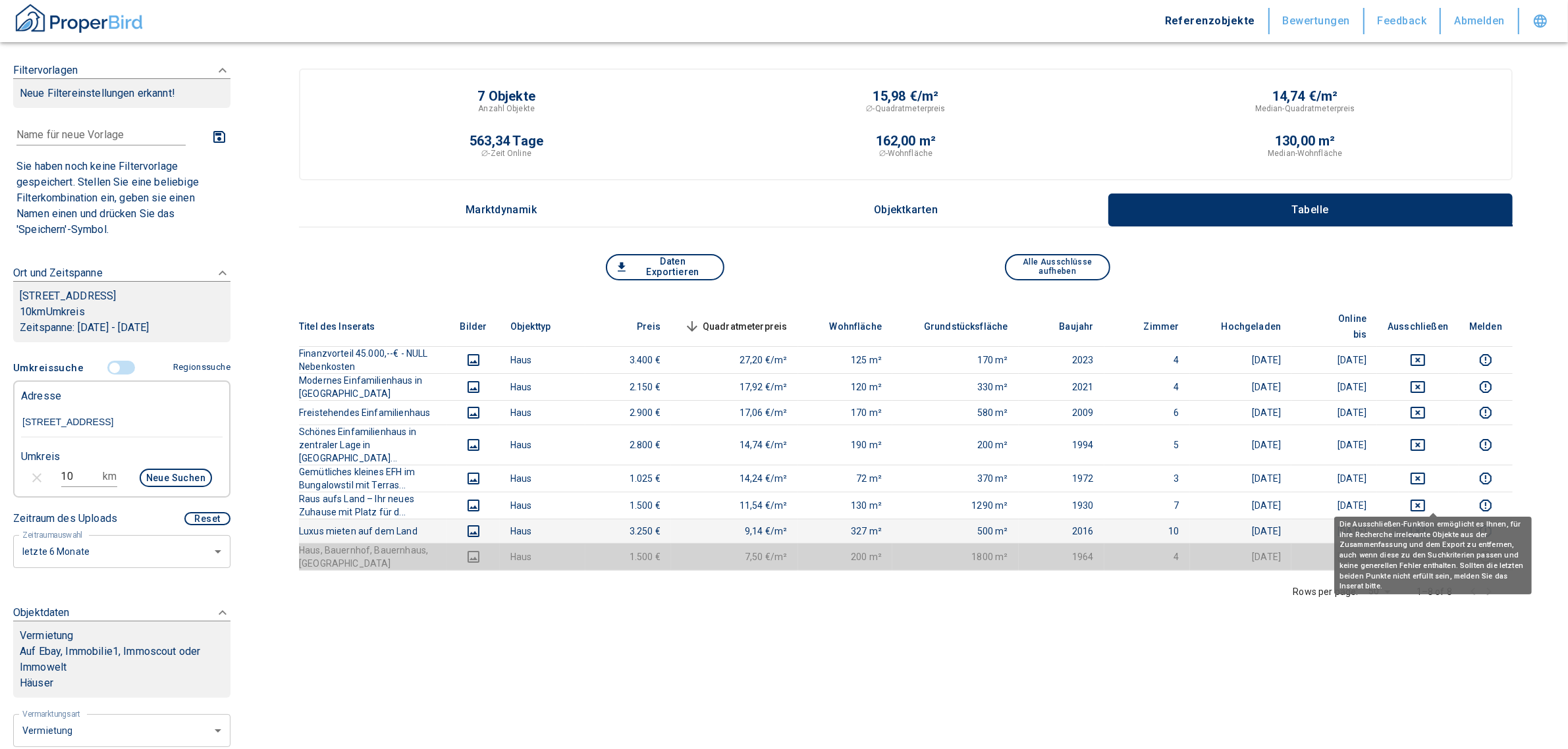 click 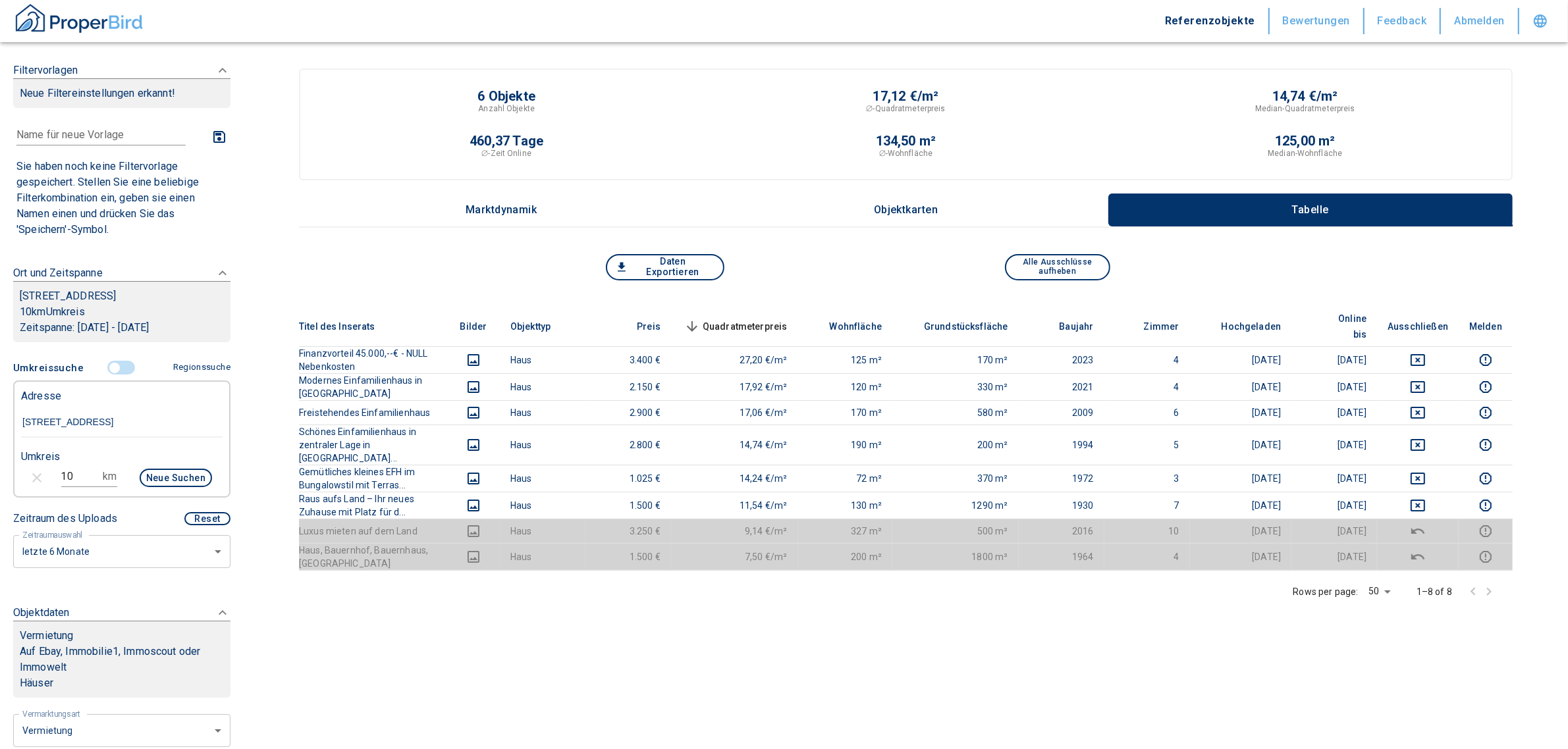 click at bounding box center [115, 368] 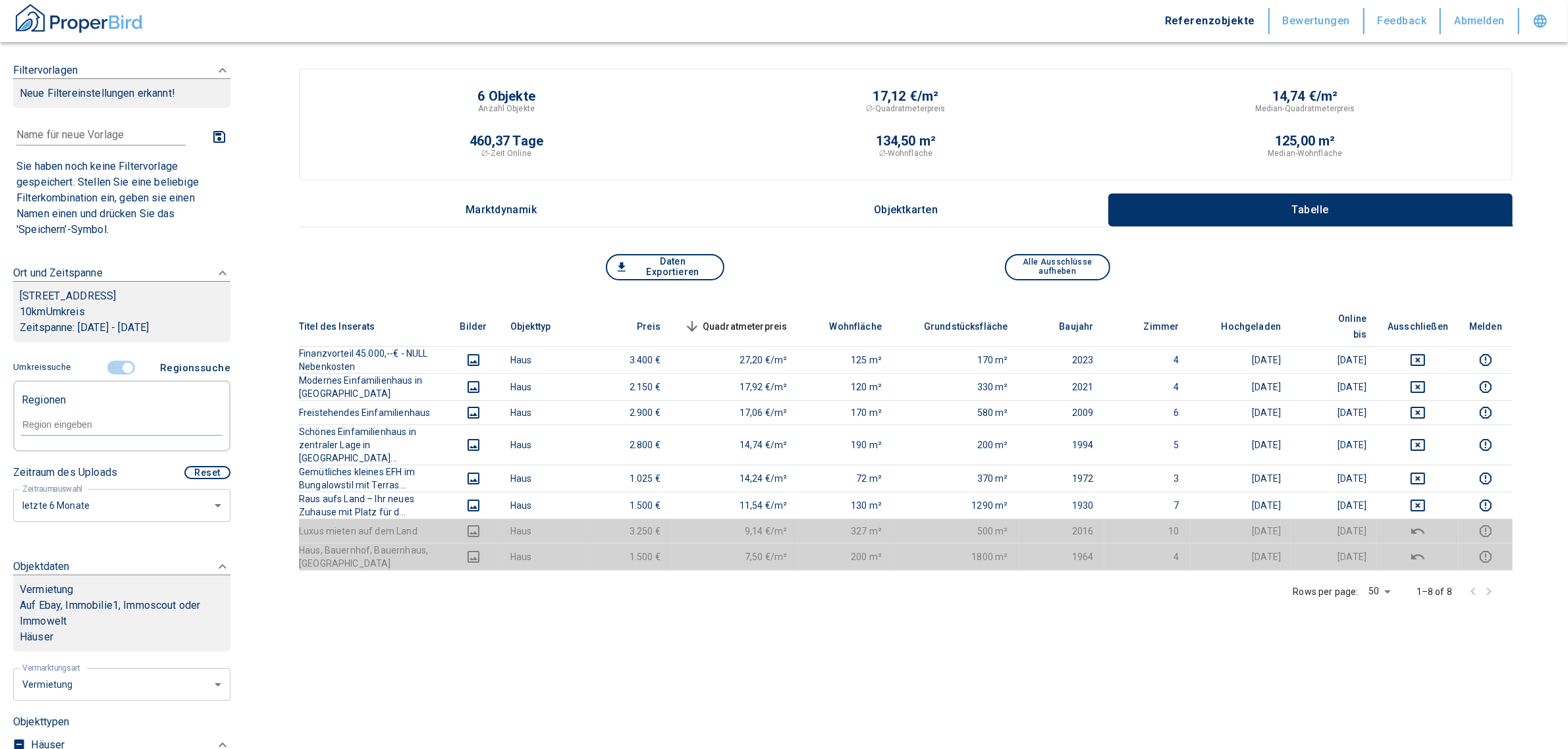 click at bounding box center (122, 425) 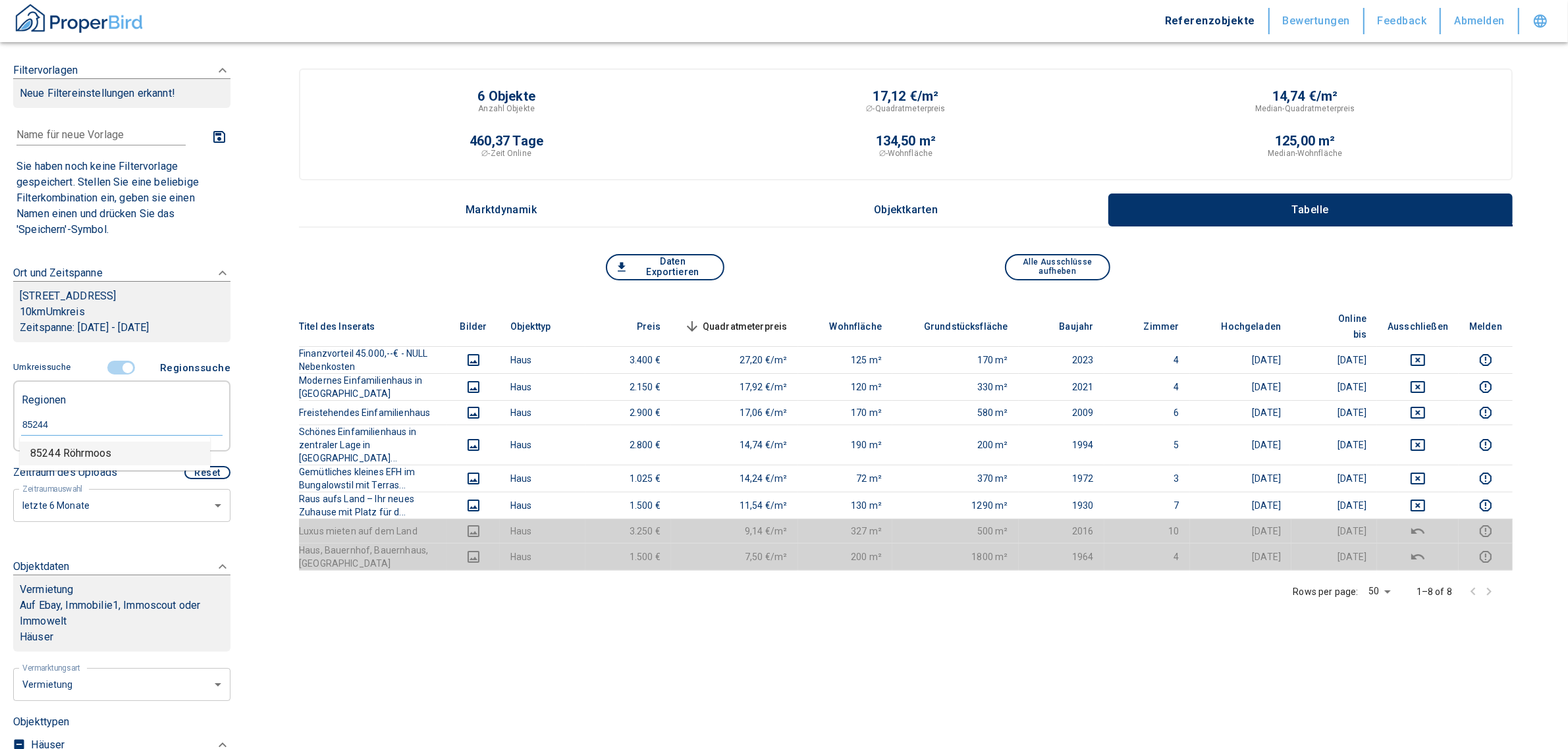 click on "85244 Röhrmoos" at bounding box center (115, 453) 